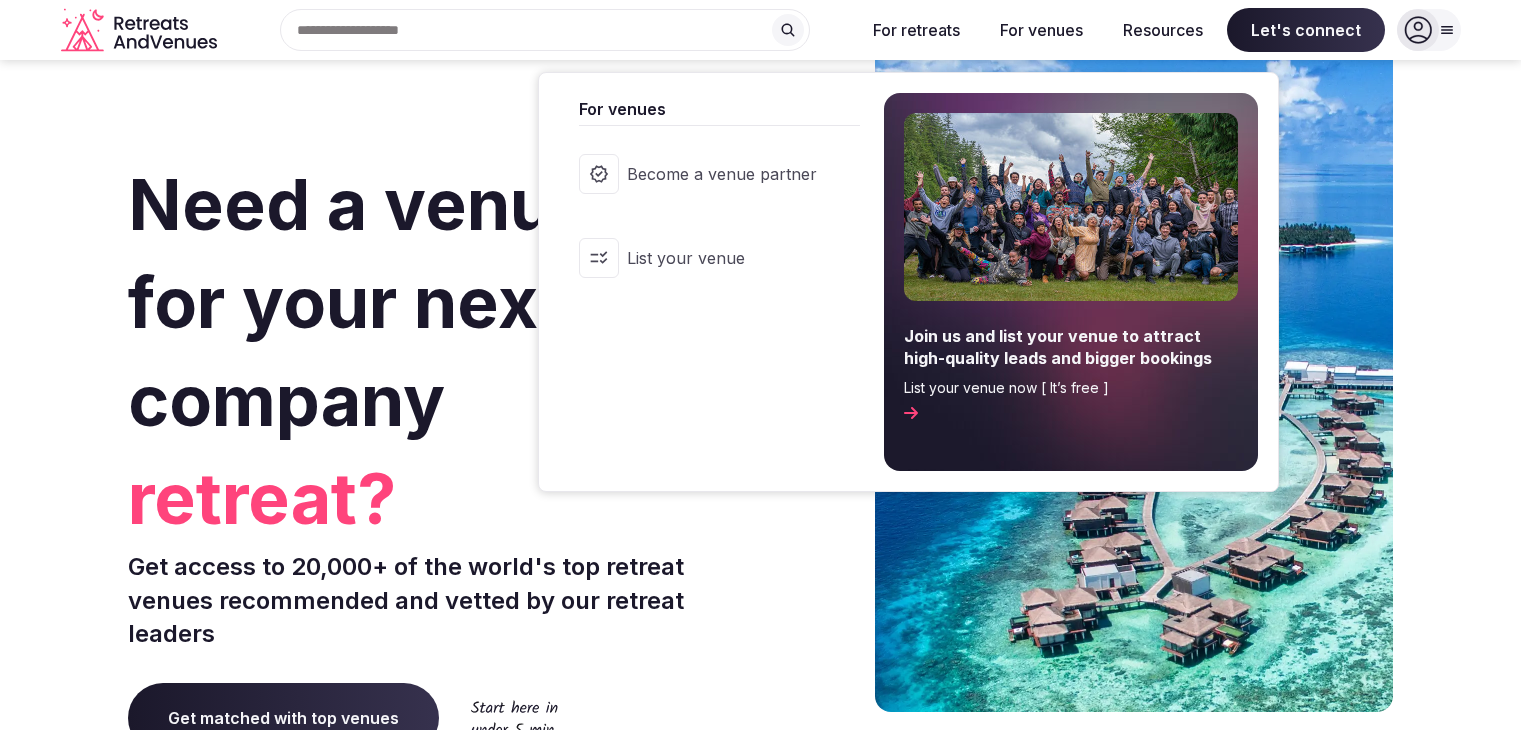 scroll, scrollTop: 0, scrollLeft: 0, axis: both 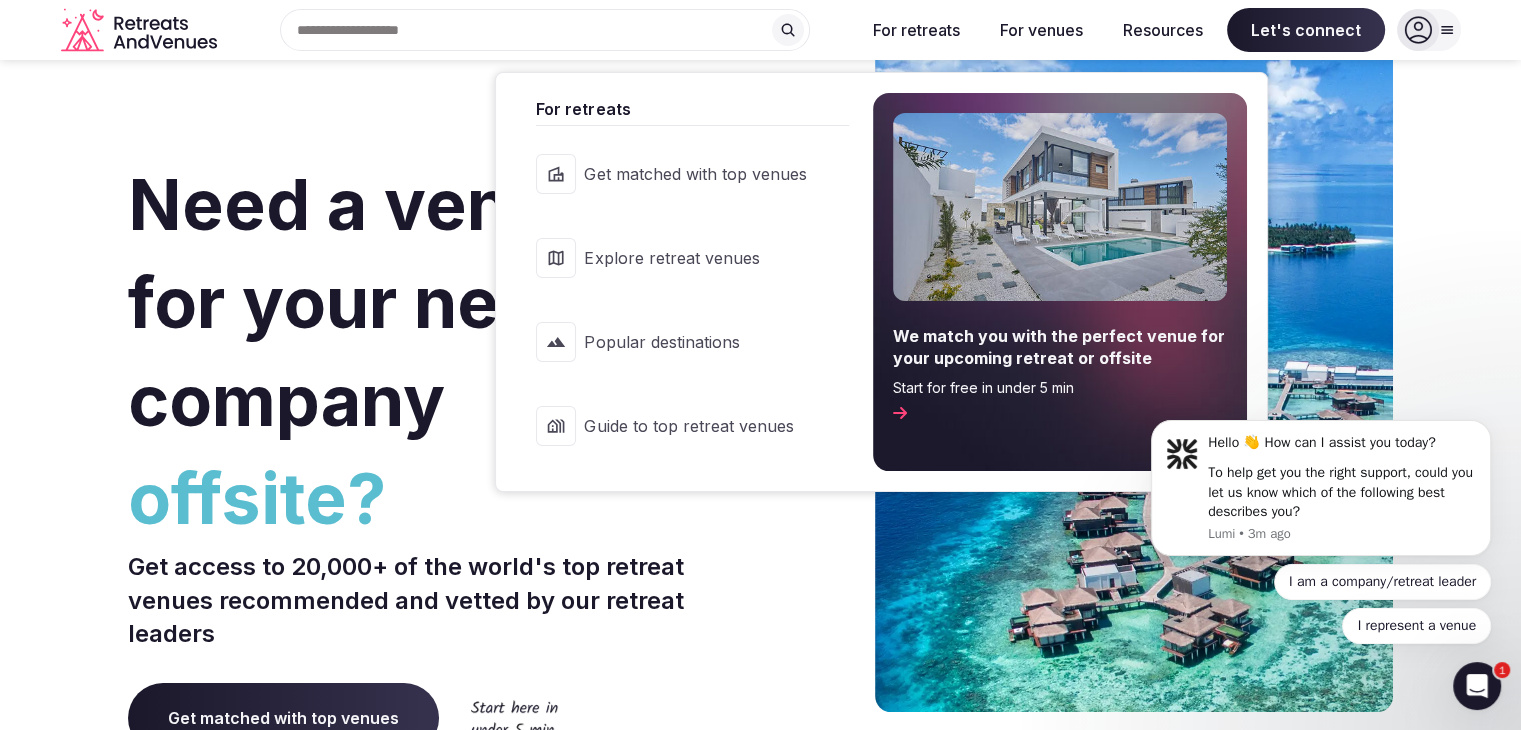 click on "For retreats" at bounding box center [916, 30] 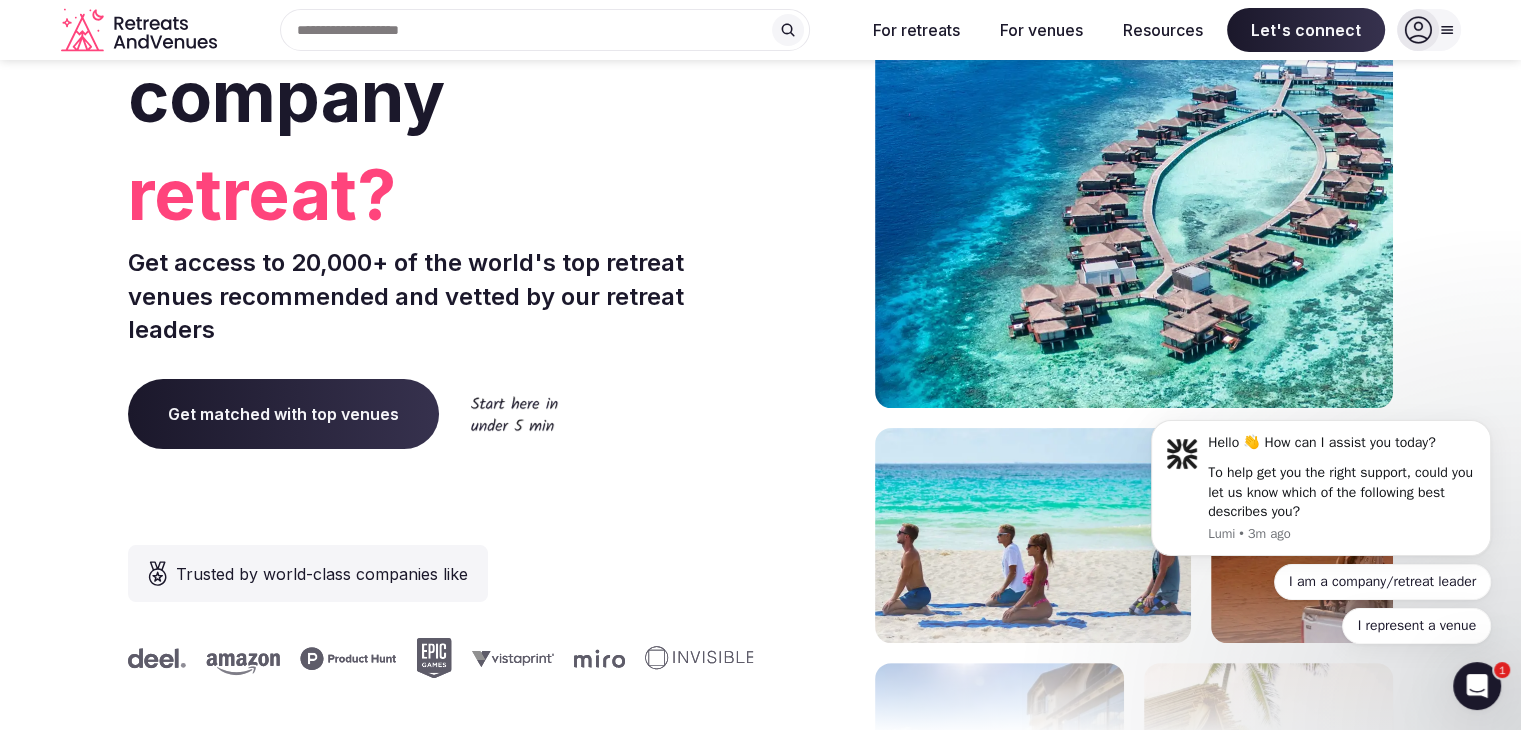 scroll, scrollTop: 300, scrollLeft: 0, axis: vertical 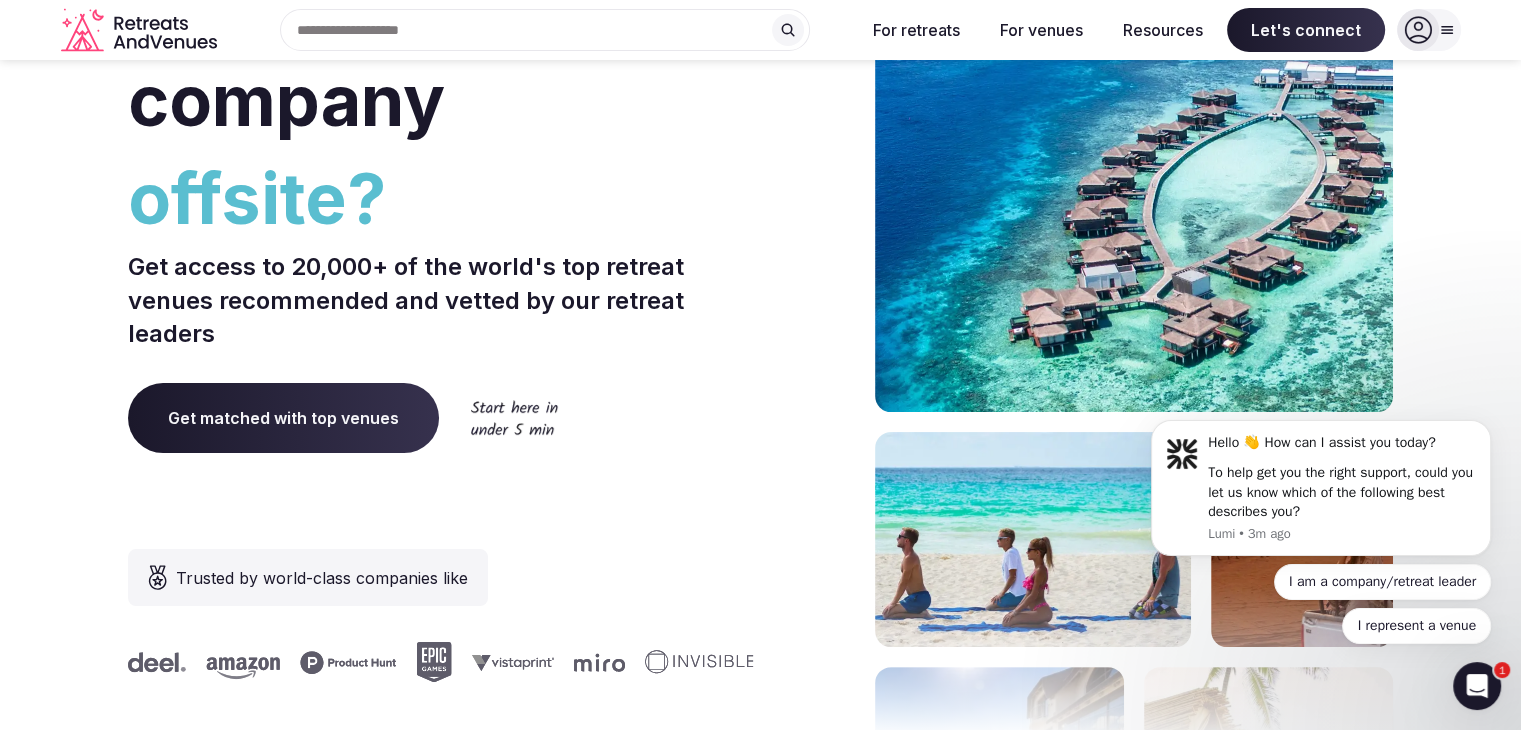 click on "Get matched with top venues" at bounding box center [283, 418] 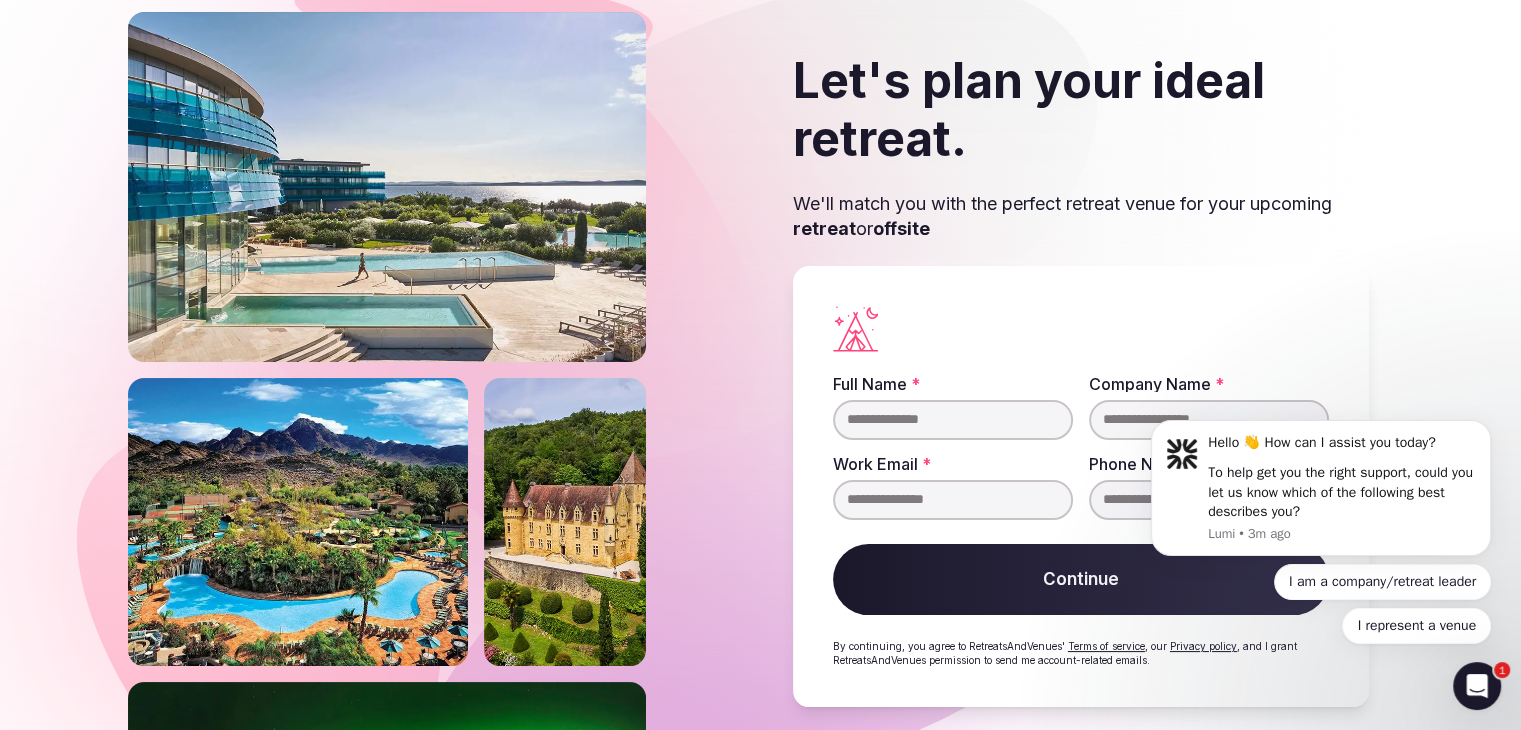 scroll, scrollTop: 77, scrollLeft: 0, axis: vertical 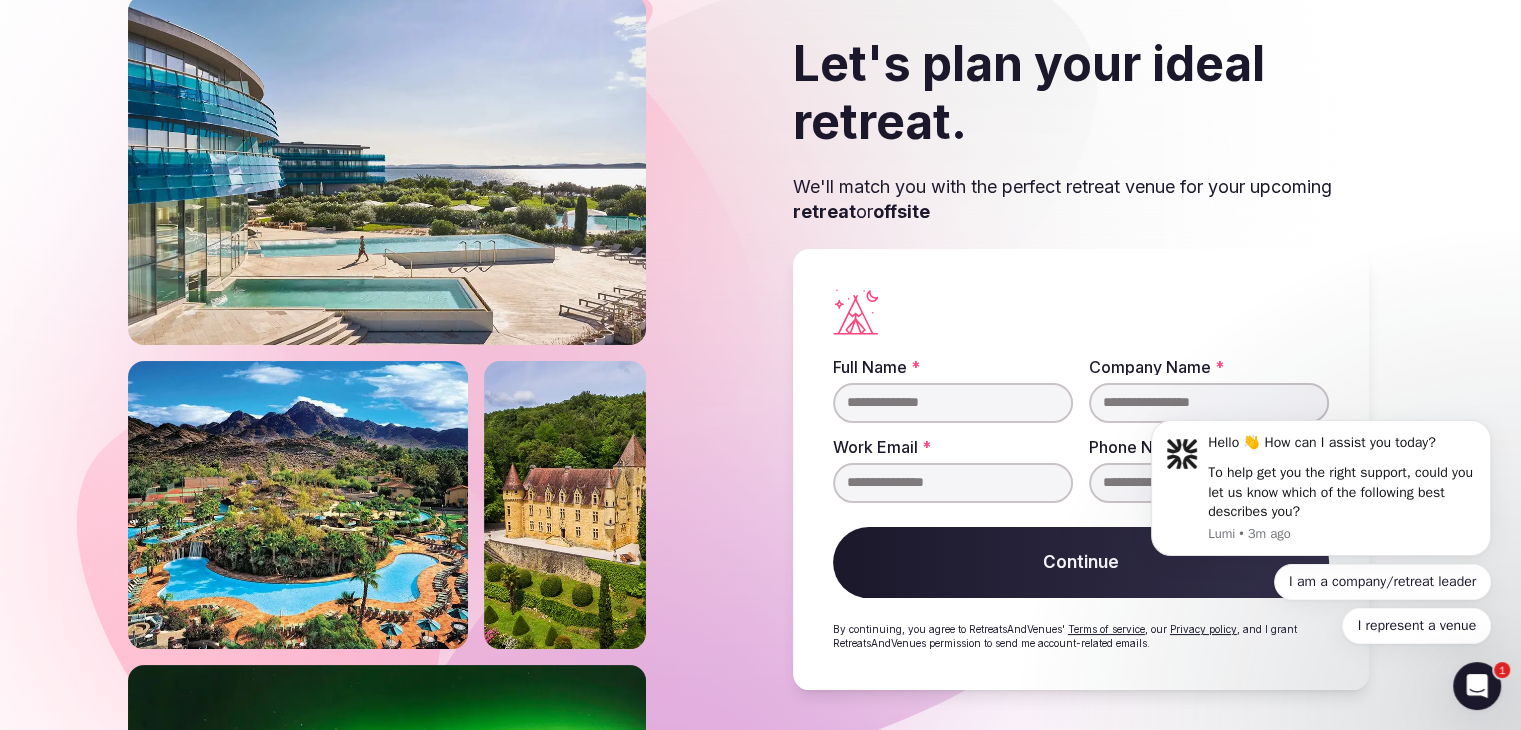 click on "Full Name *" at bounding box center [953, 403] 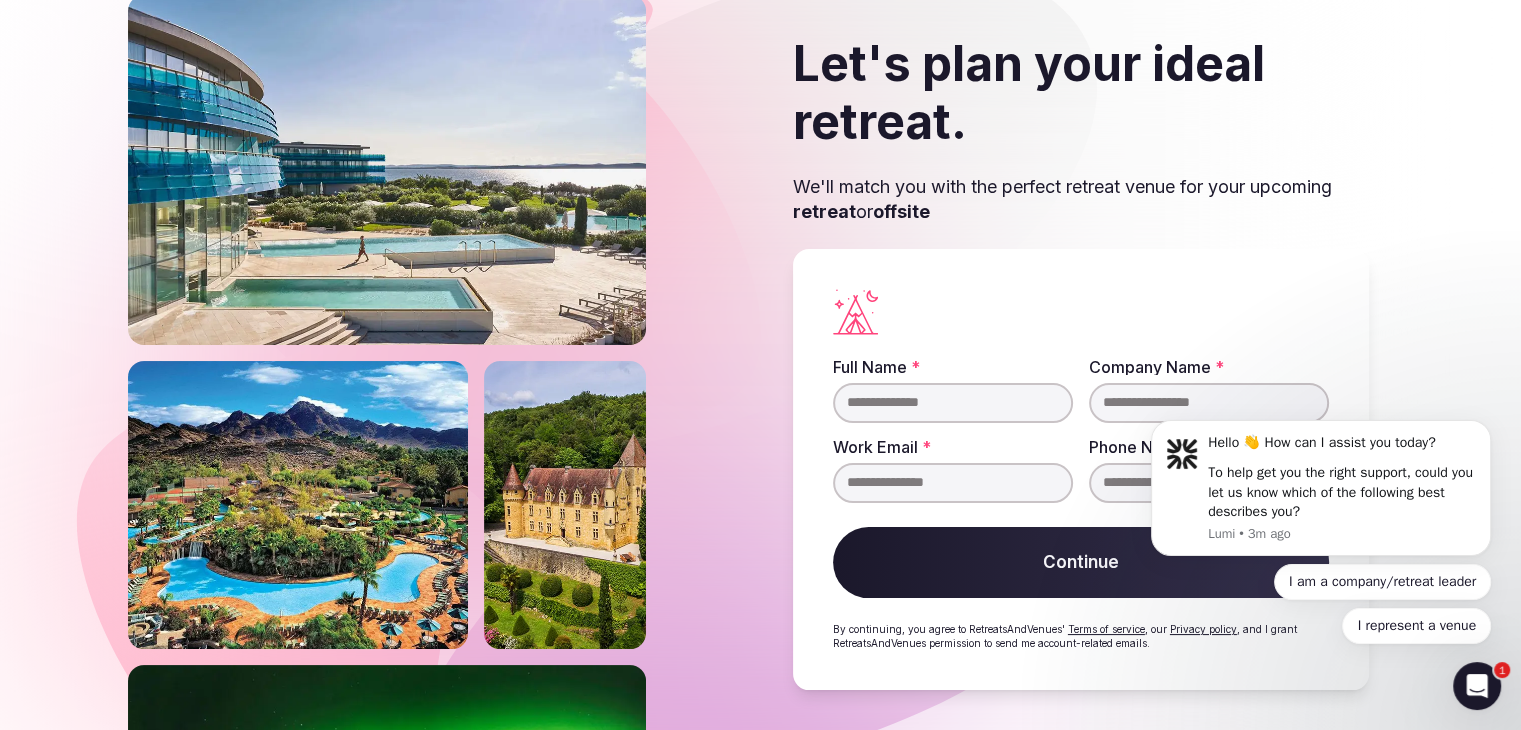 click 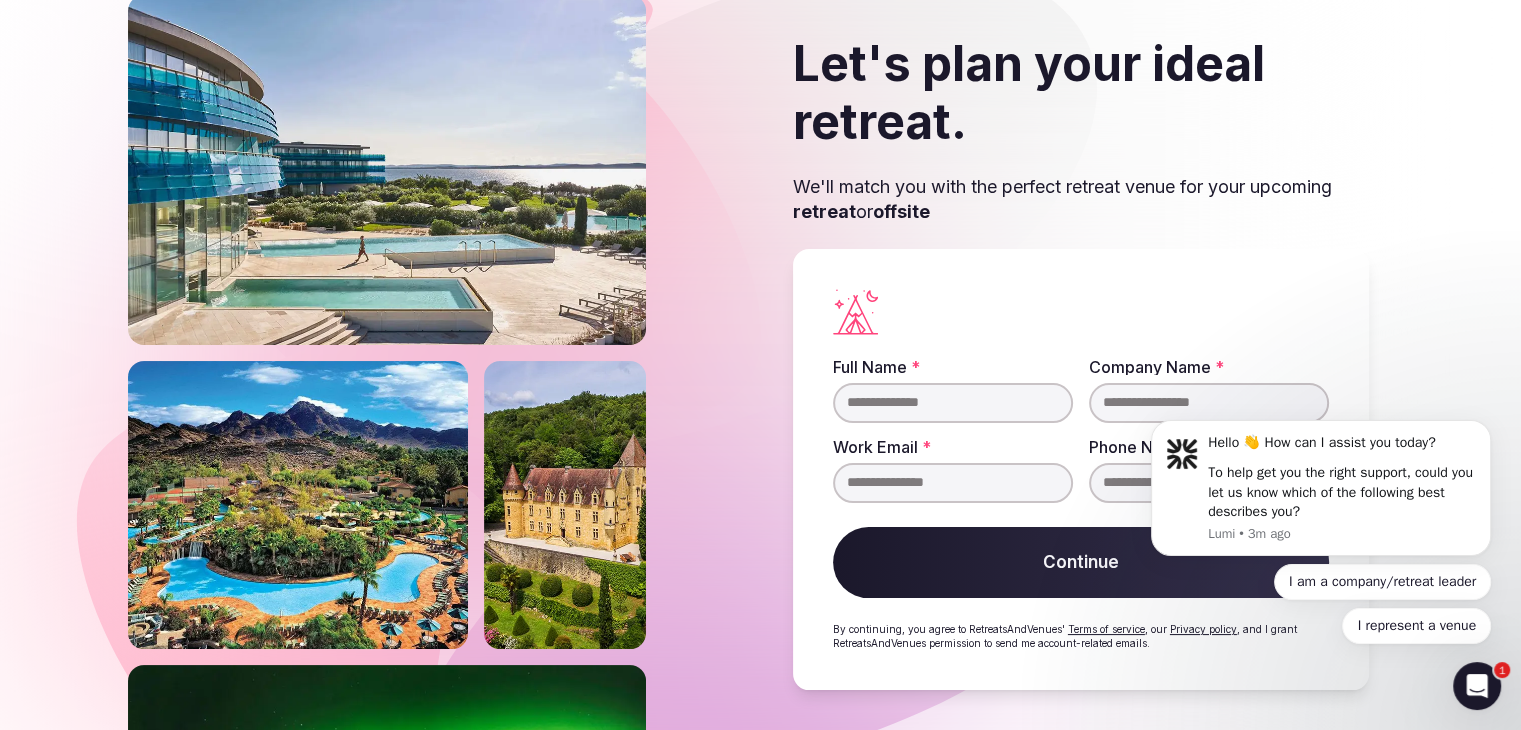 type on "**********" 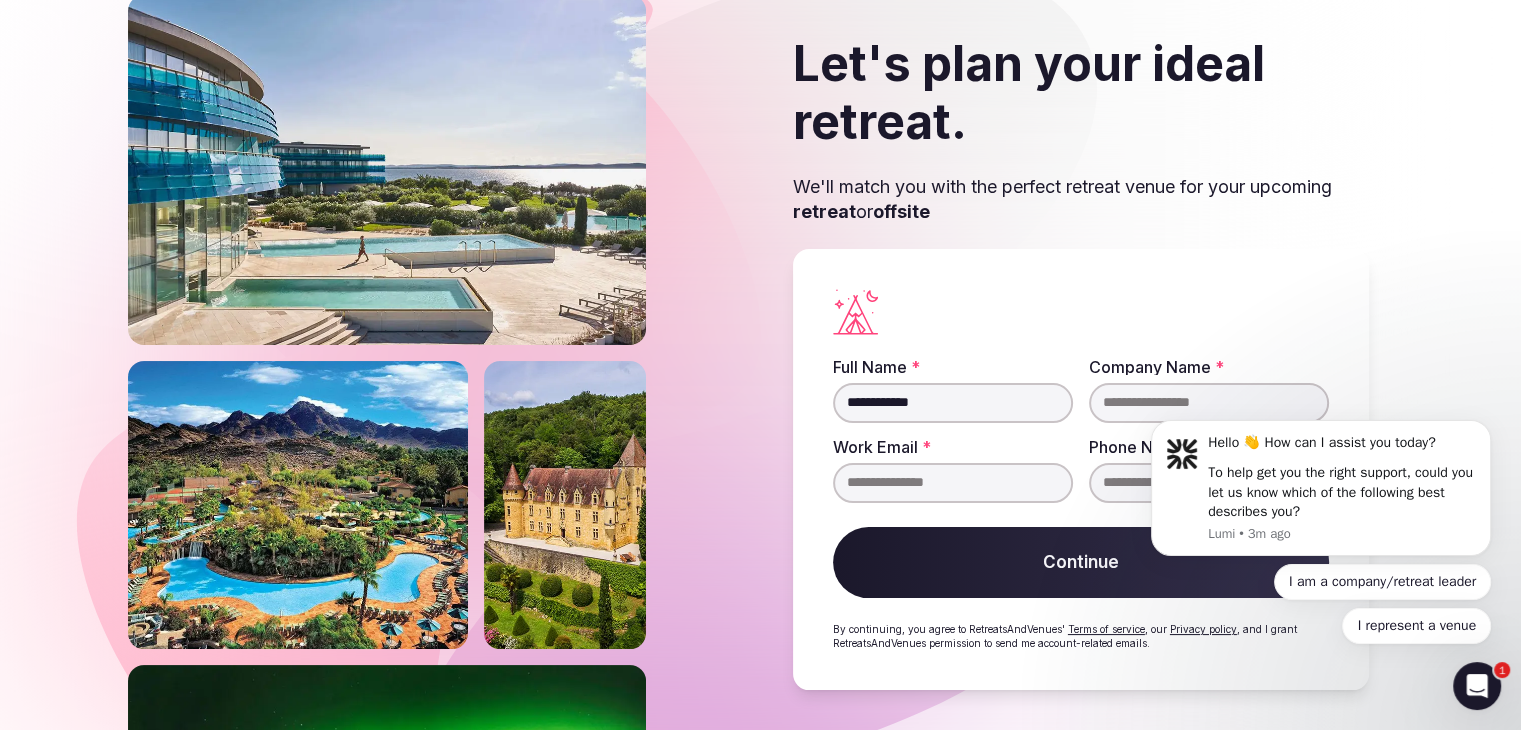 type on "**********" 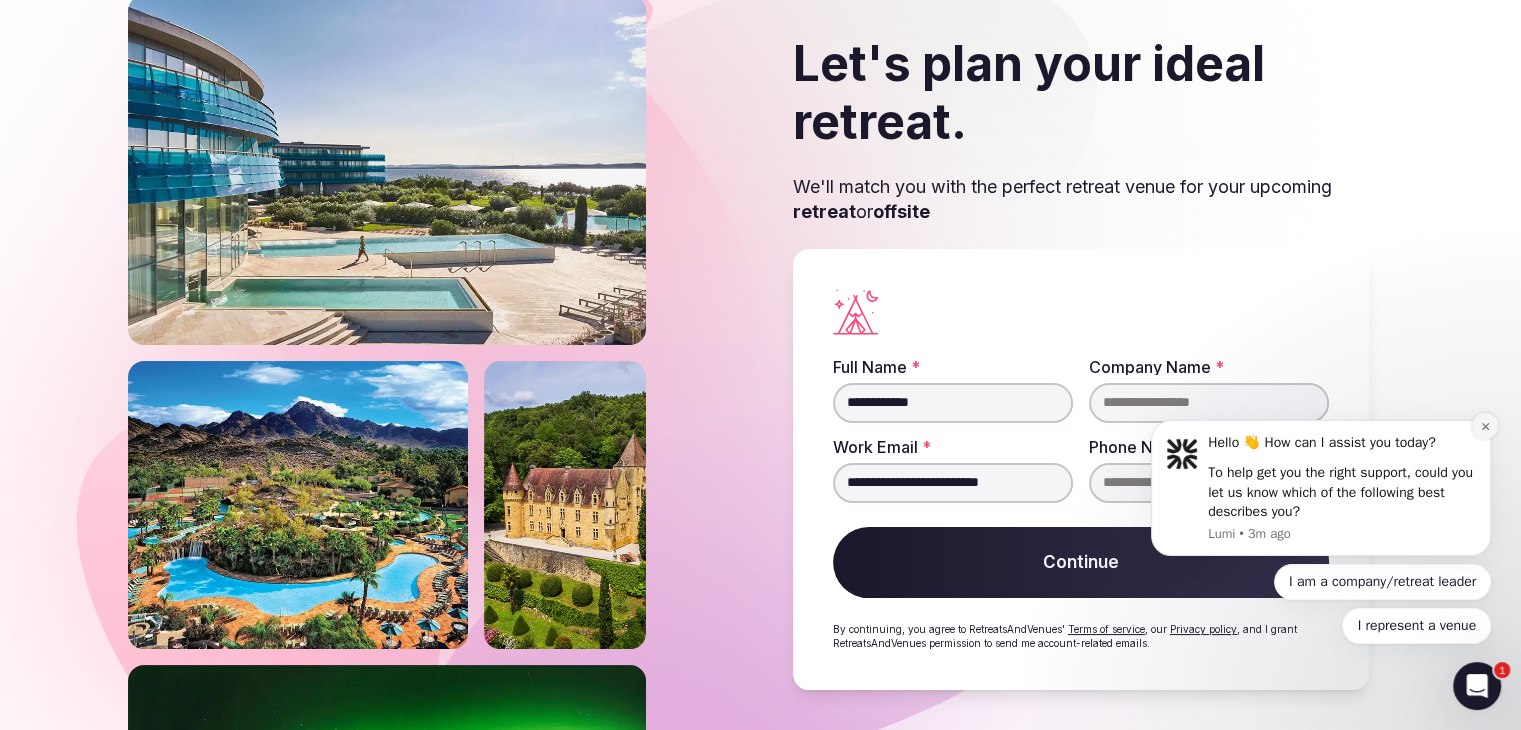 click 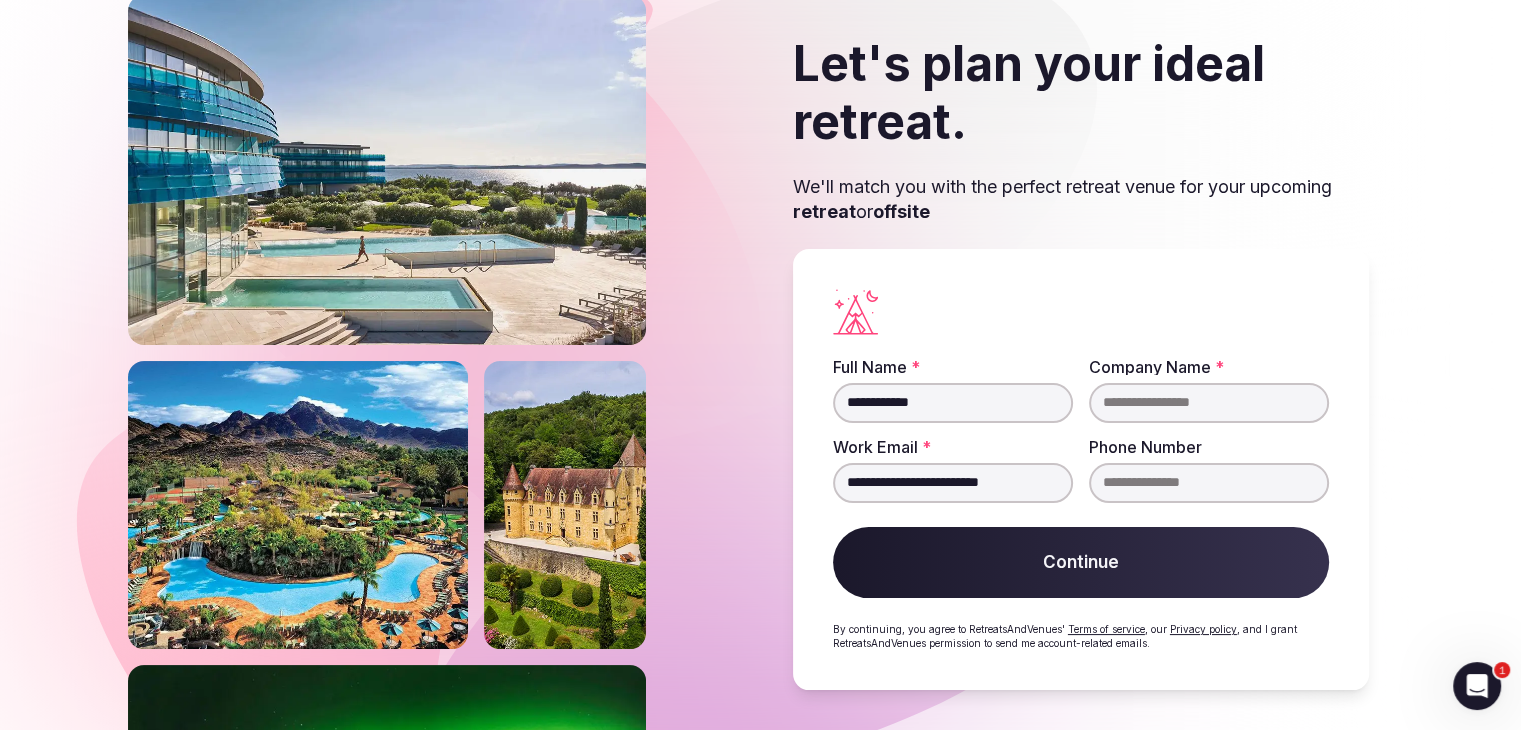 click on "Company Name *" at bounding box center (1209, 403) 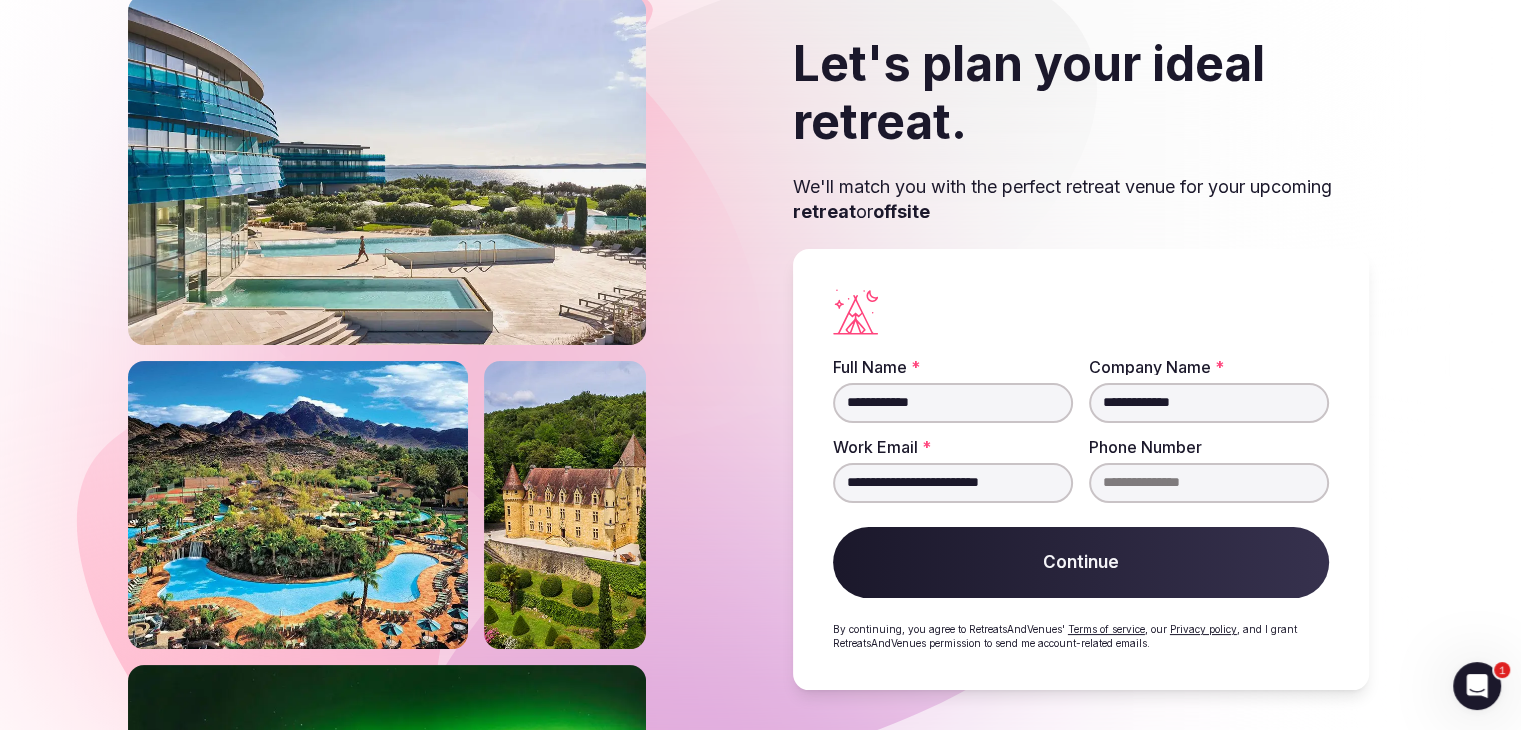 type on "**********" 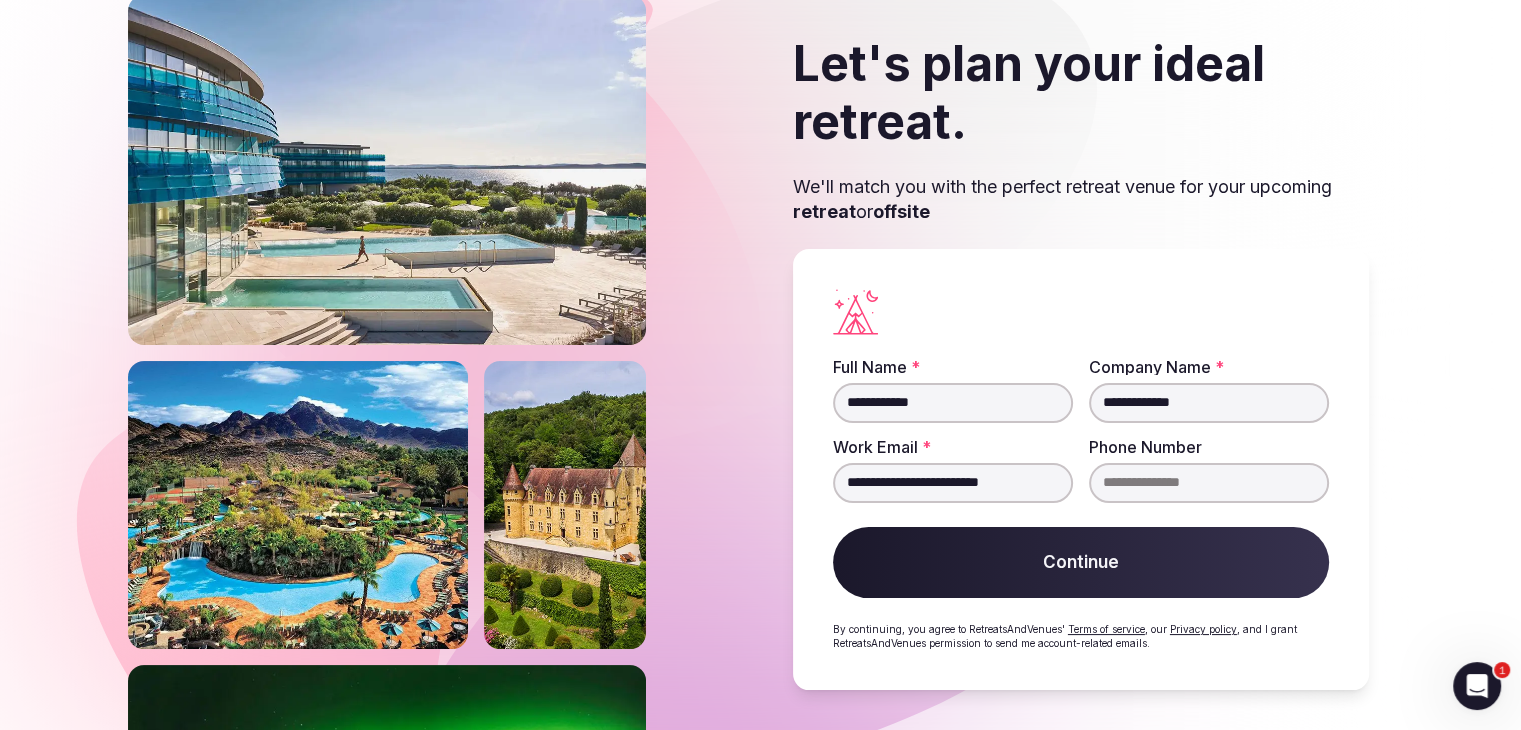 click on "Phone Number" at bounding box center [1209, 483] 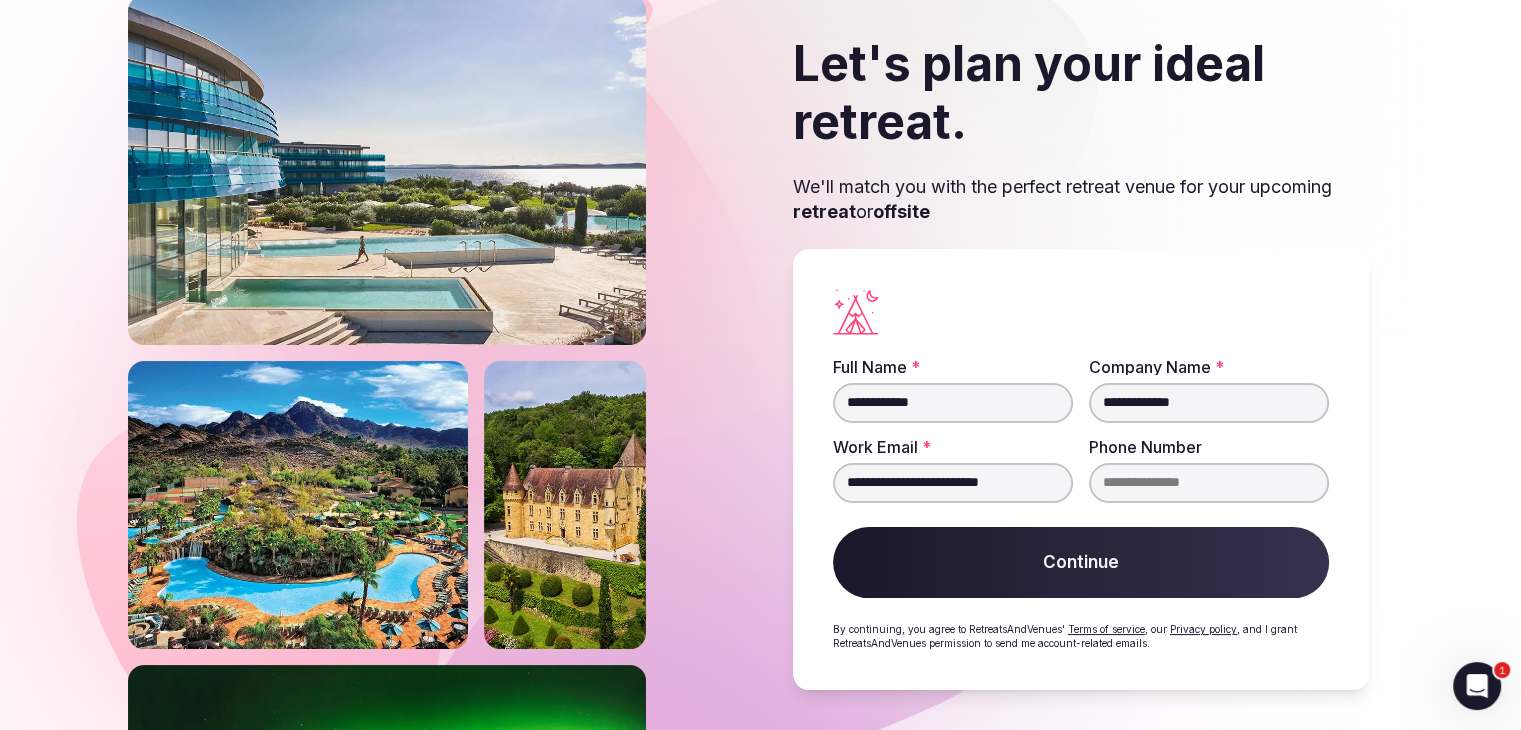 scroll, scrollTop: 0, scrollLeft: 0, axis: both 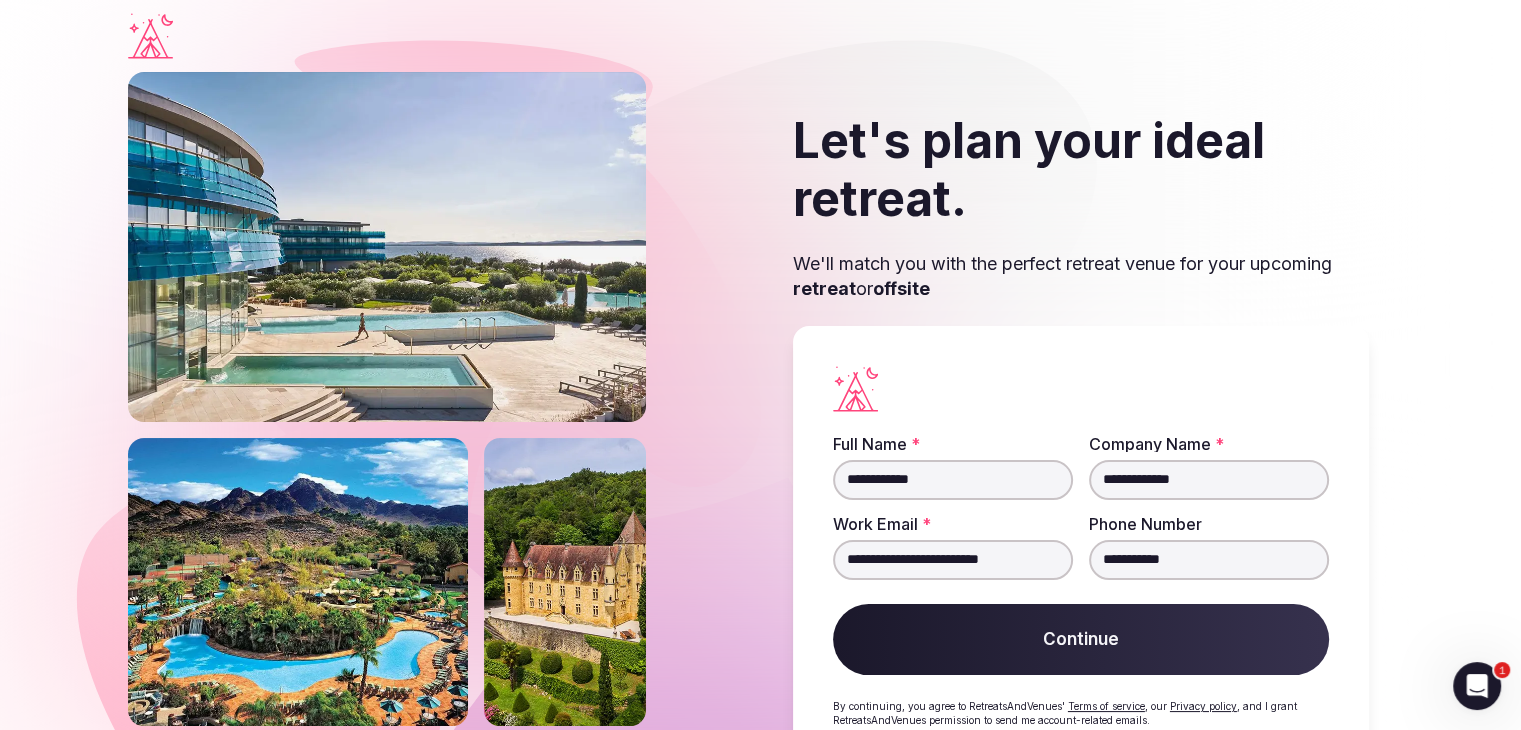 type on "**********" 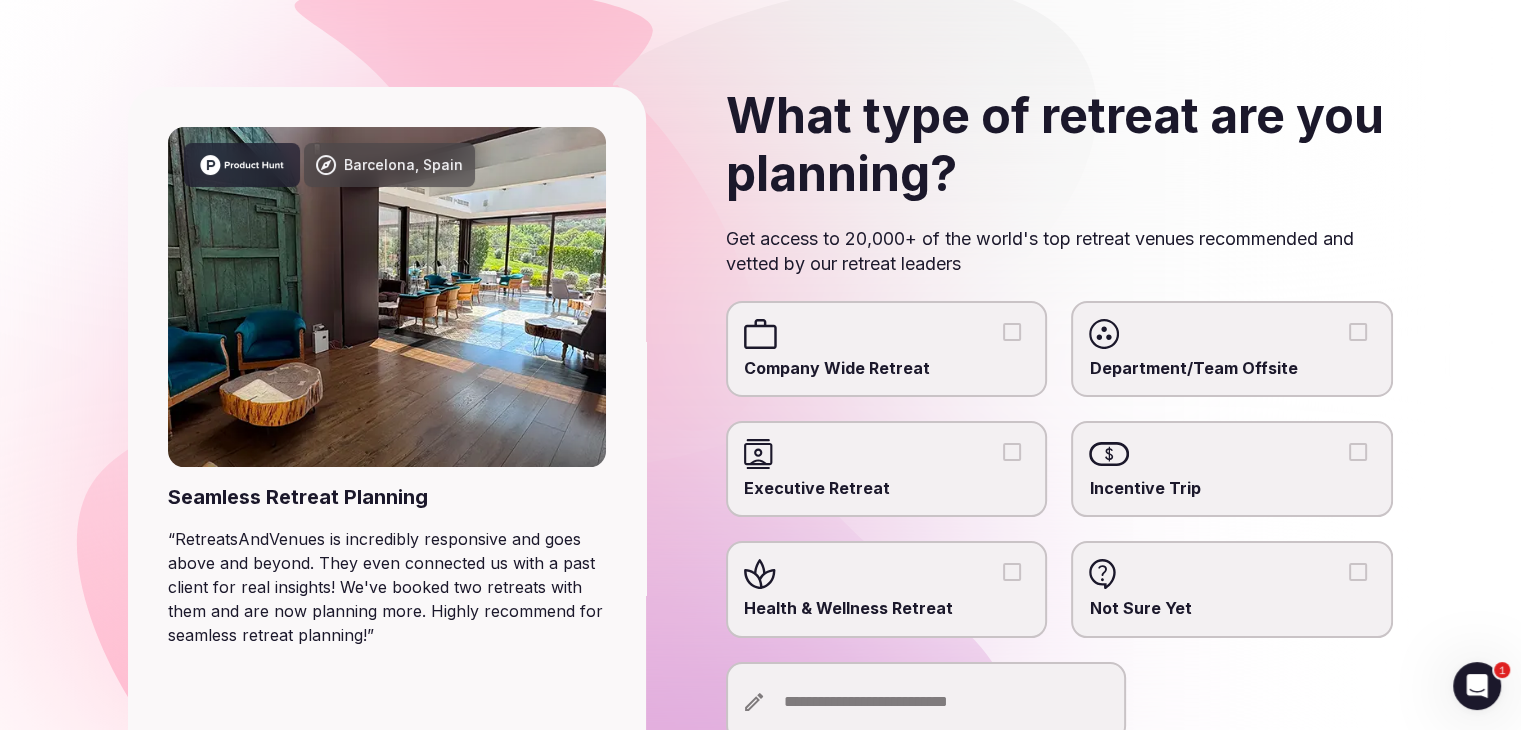 scroll, scrollTop: 100, scrollLeft: 0, axis: vertical 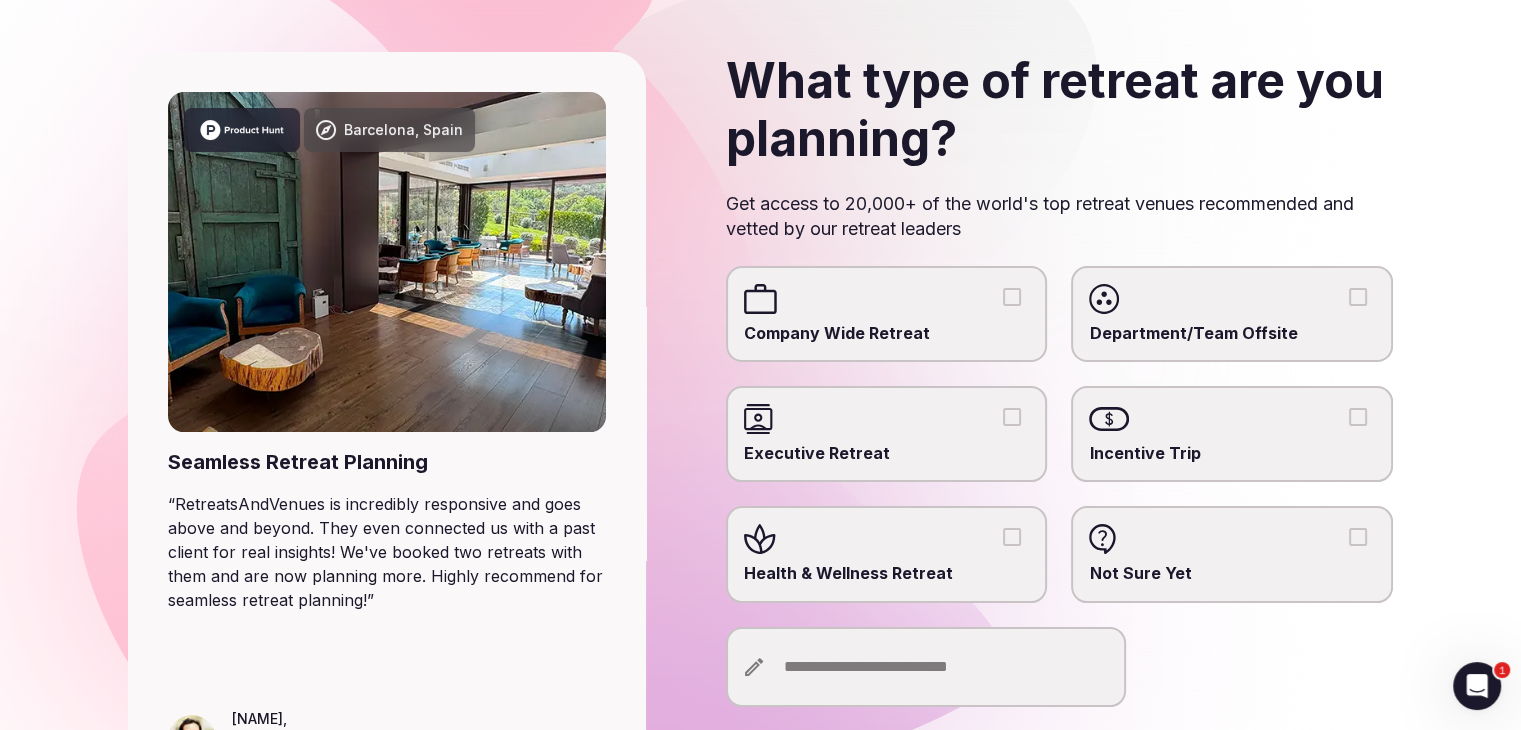 click on "Company Wide Retreat" at bounding box center (887, 333) 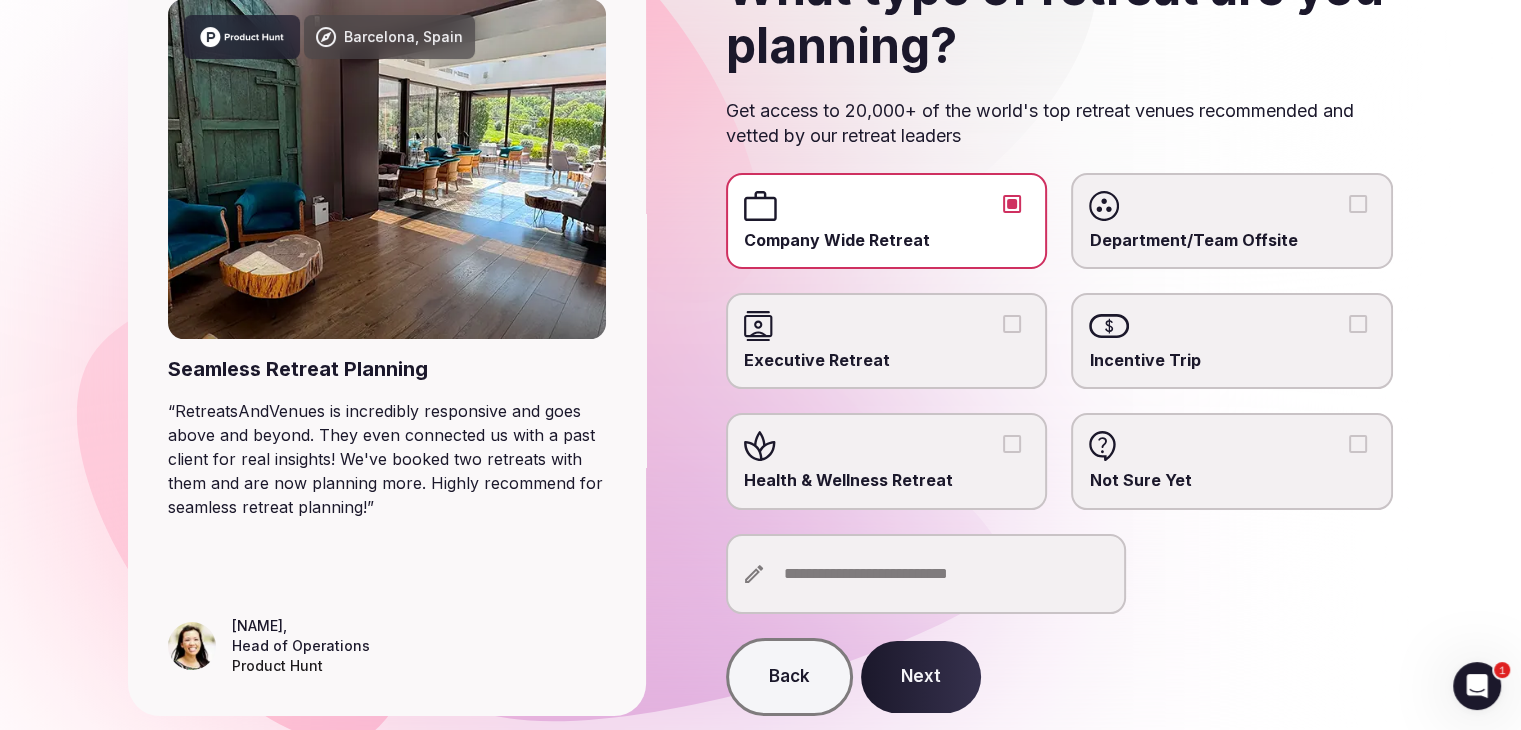 scroll, scrollTop: 292, scrollLeft: 0, axis: vertical 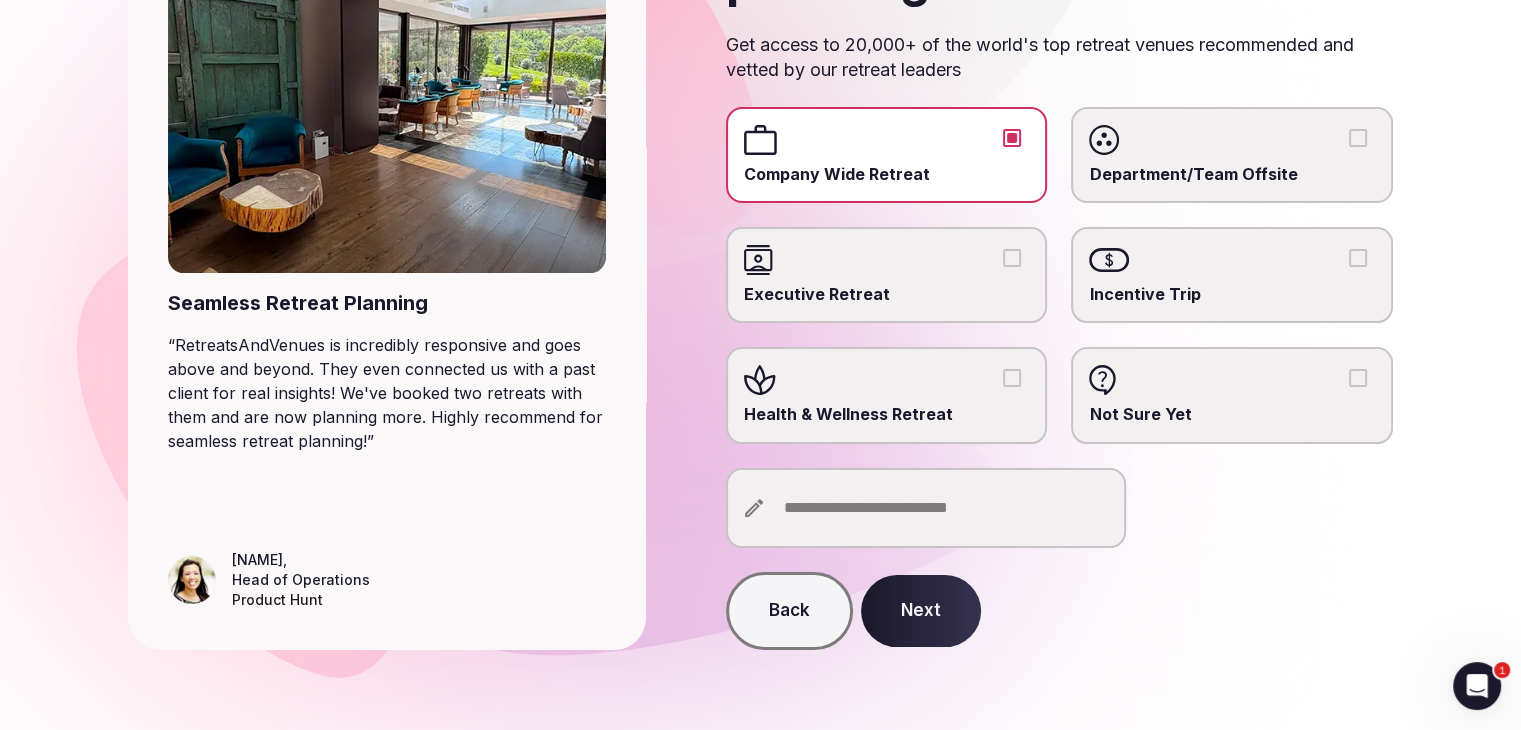 click on "Executive Retreat" at bounding box center (887, 275) 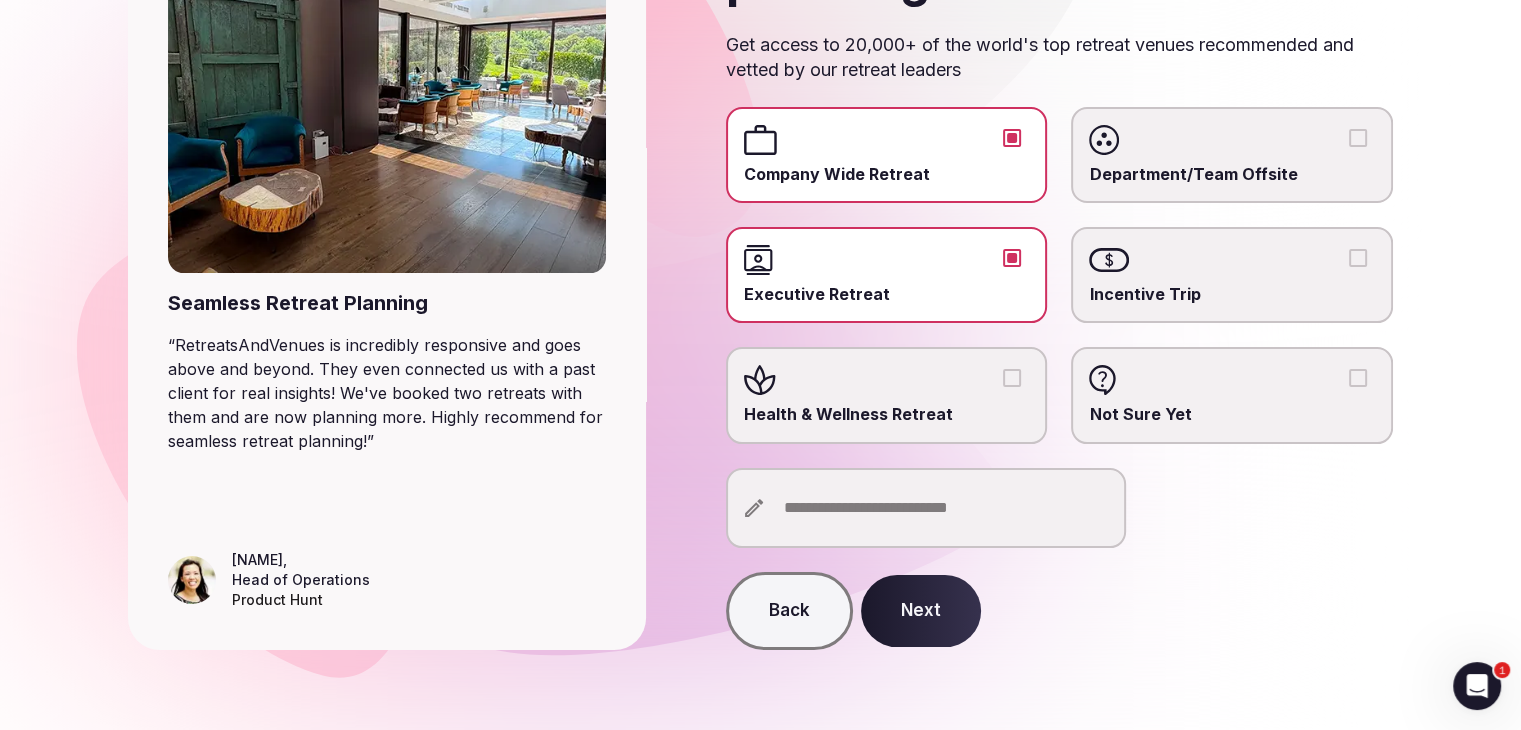 click on "Next" at bounding box center [921, 611] 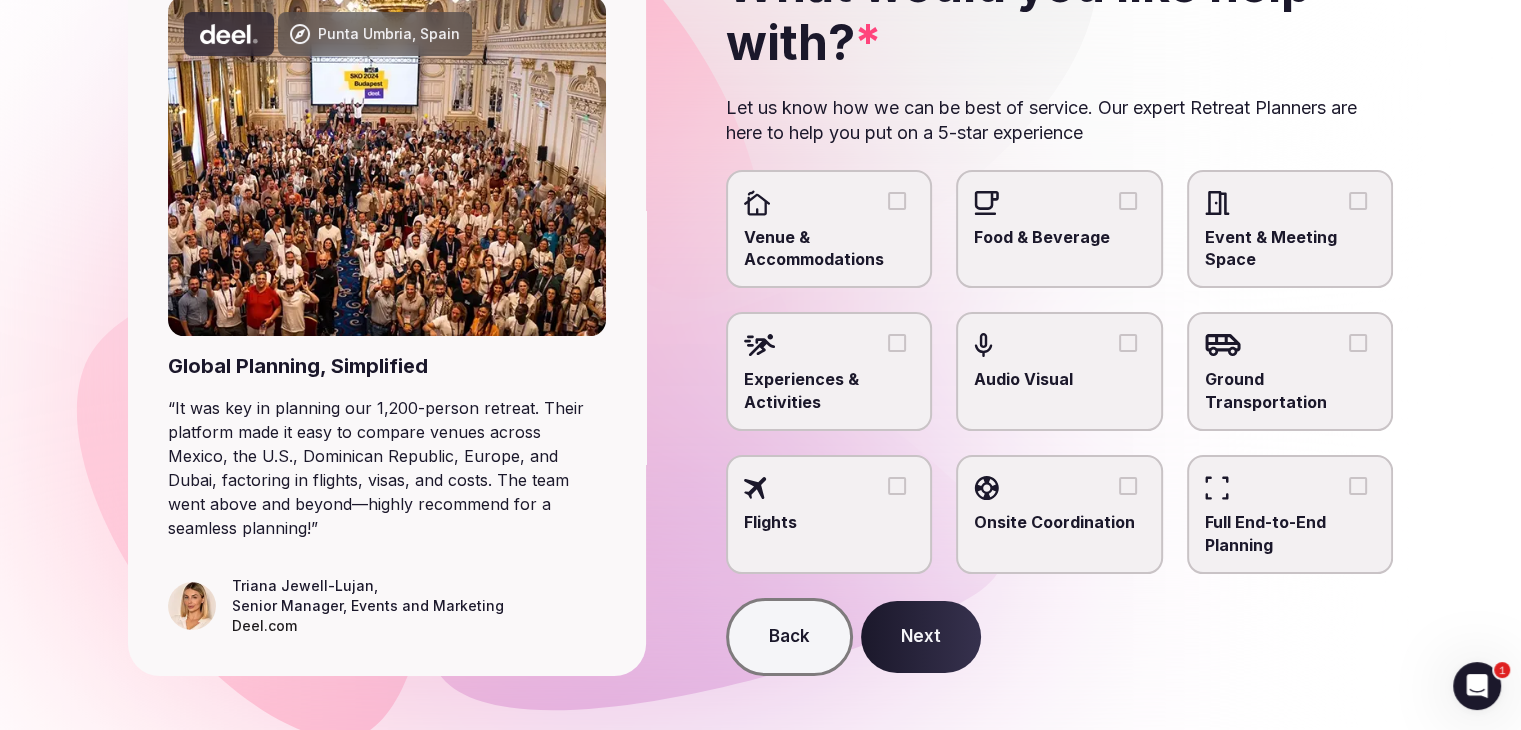 scroll, scrollTop: 200, scrollLeft: 0, axis: vertical 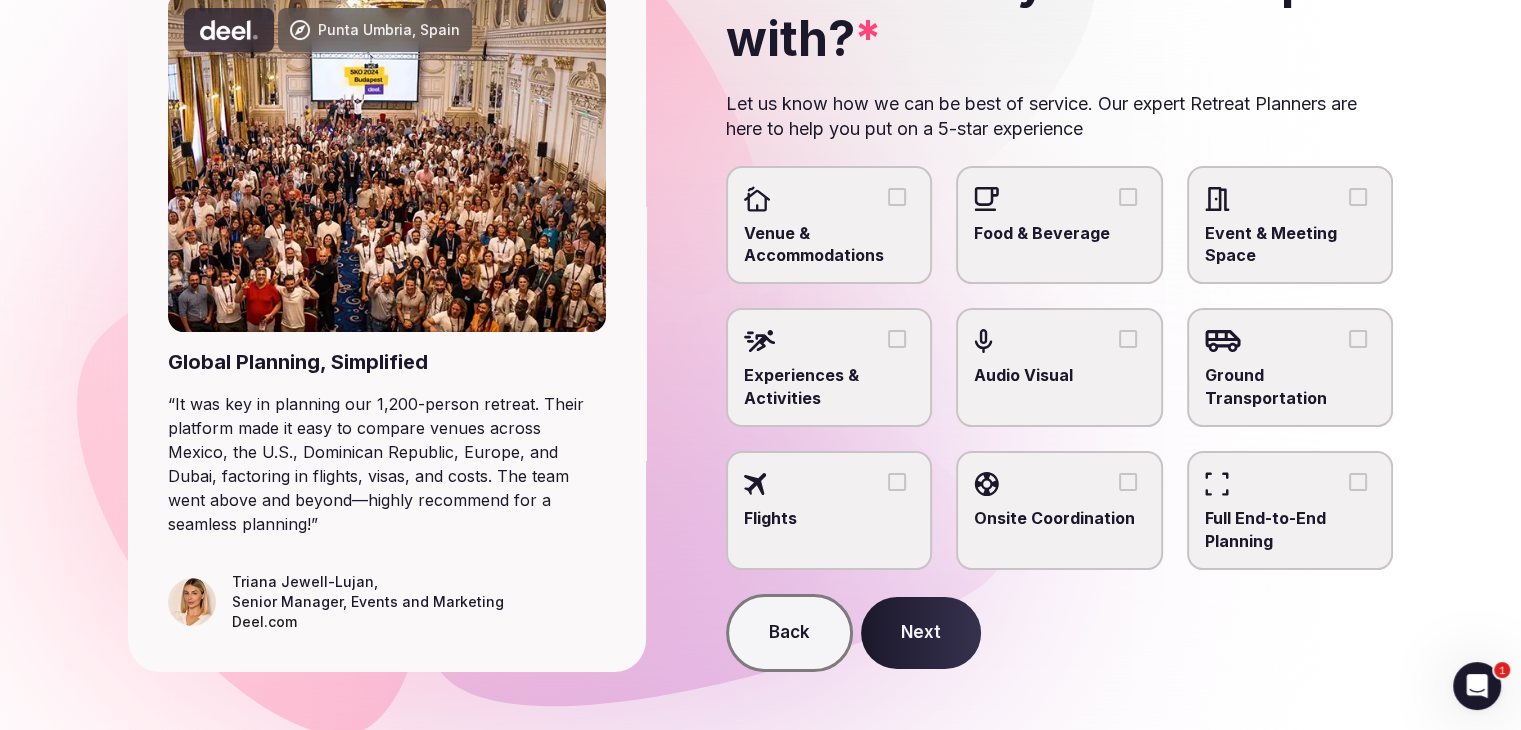 click on "Venue & Accommodations" at bounding box center (829, 244) 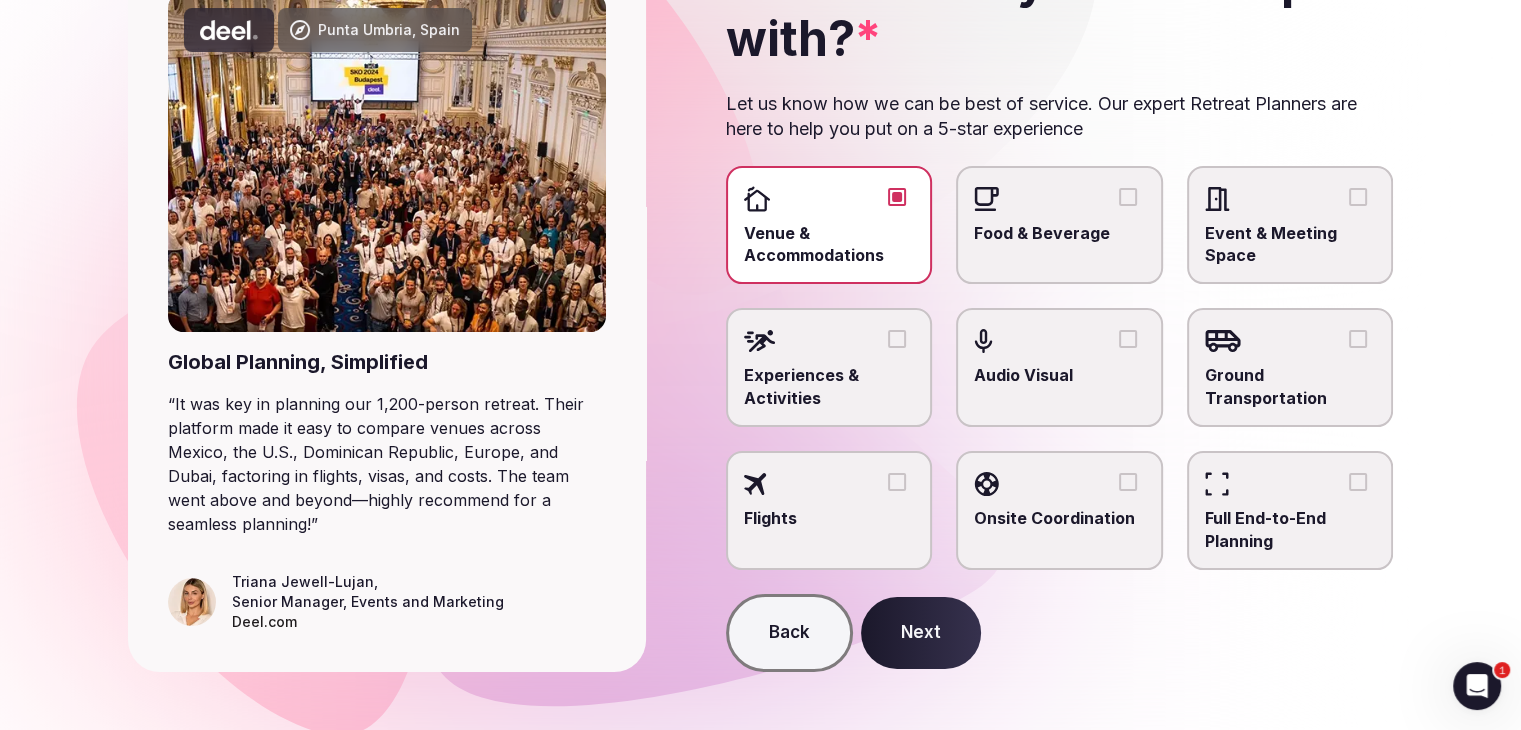 click on "Experiences & Activities" at bounding box center [829, 386] 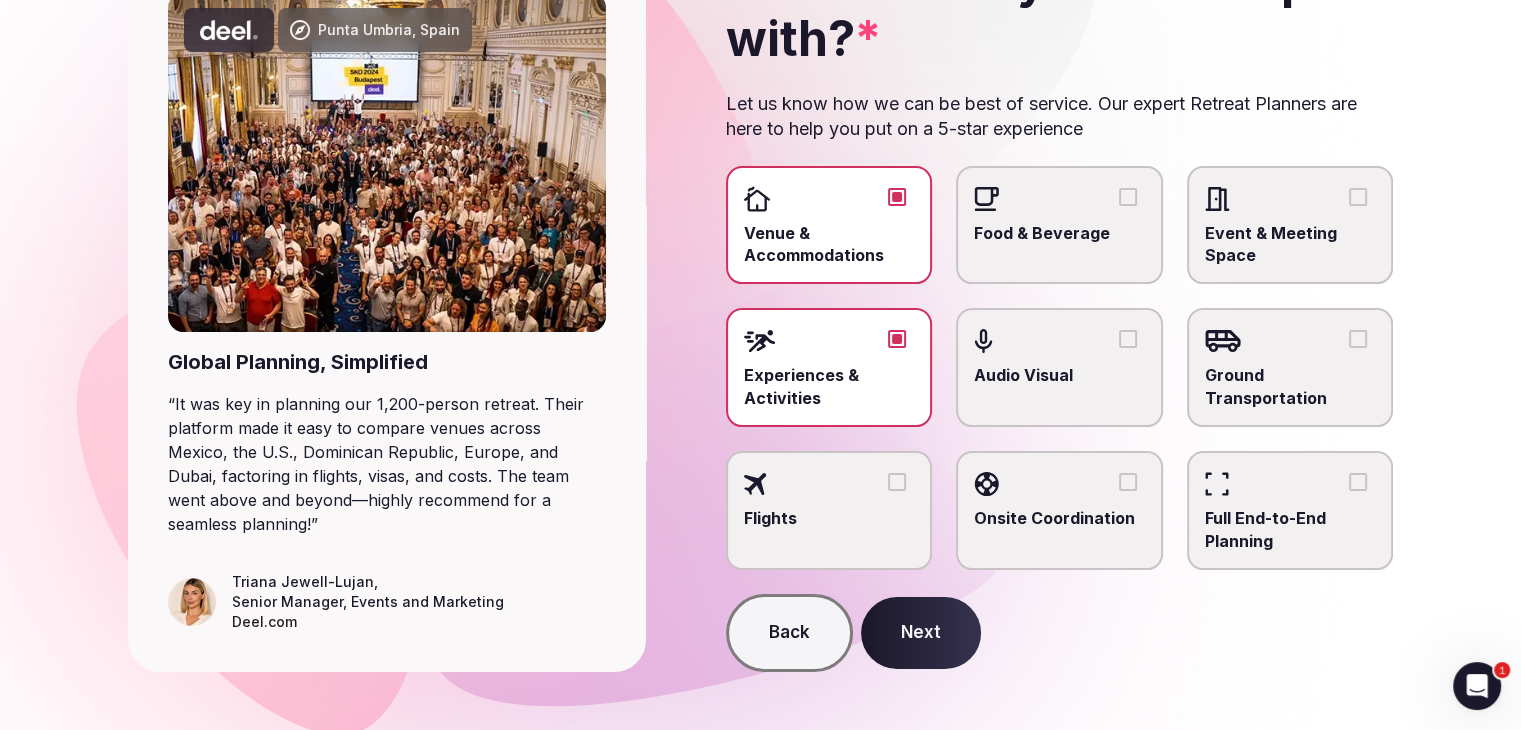 click on "Audio Visual" at bounding box center [1059, 367] 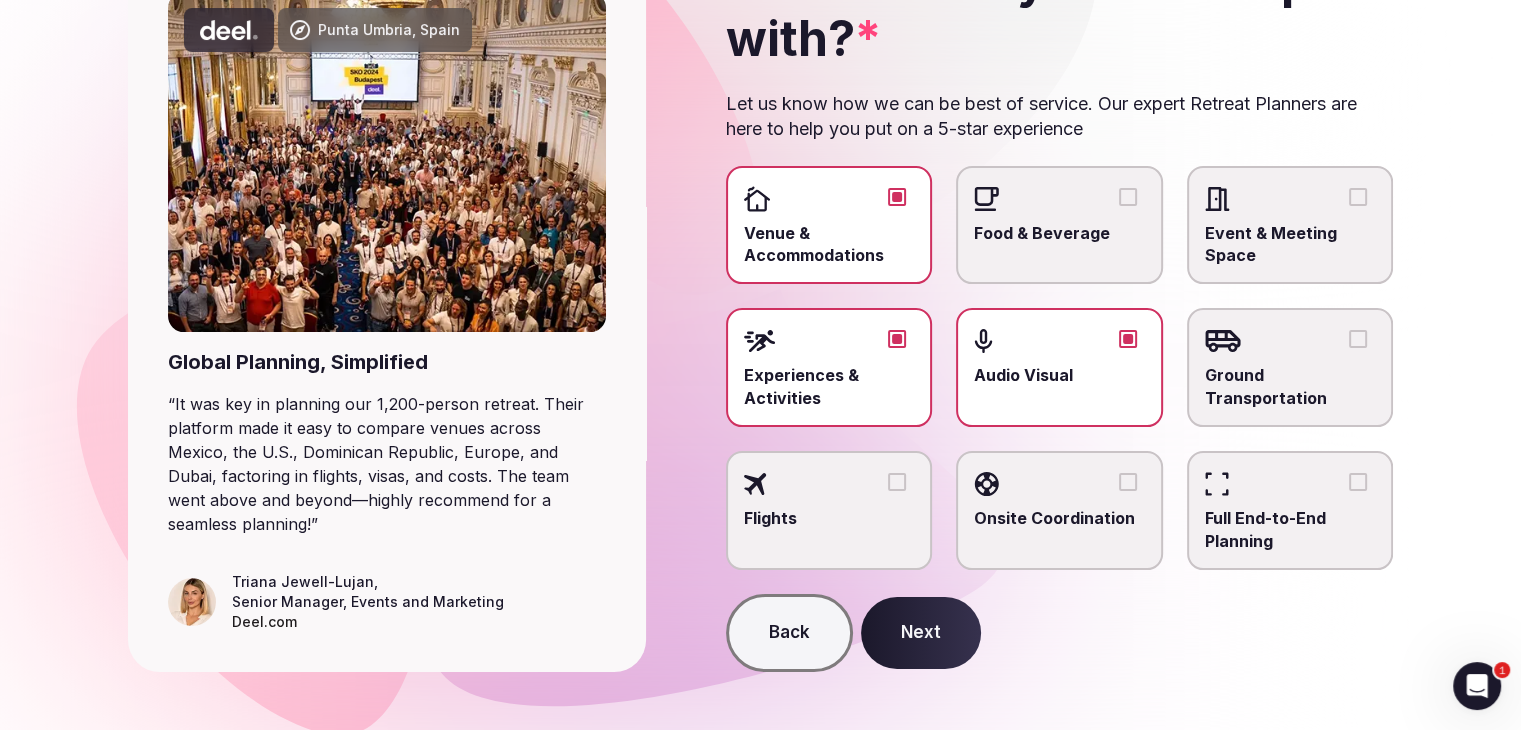 click on "Food & Beverage" at bounding box center [1059, 233] 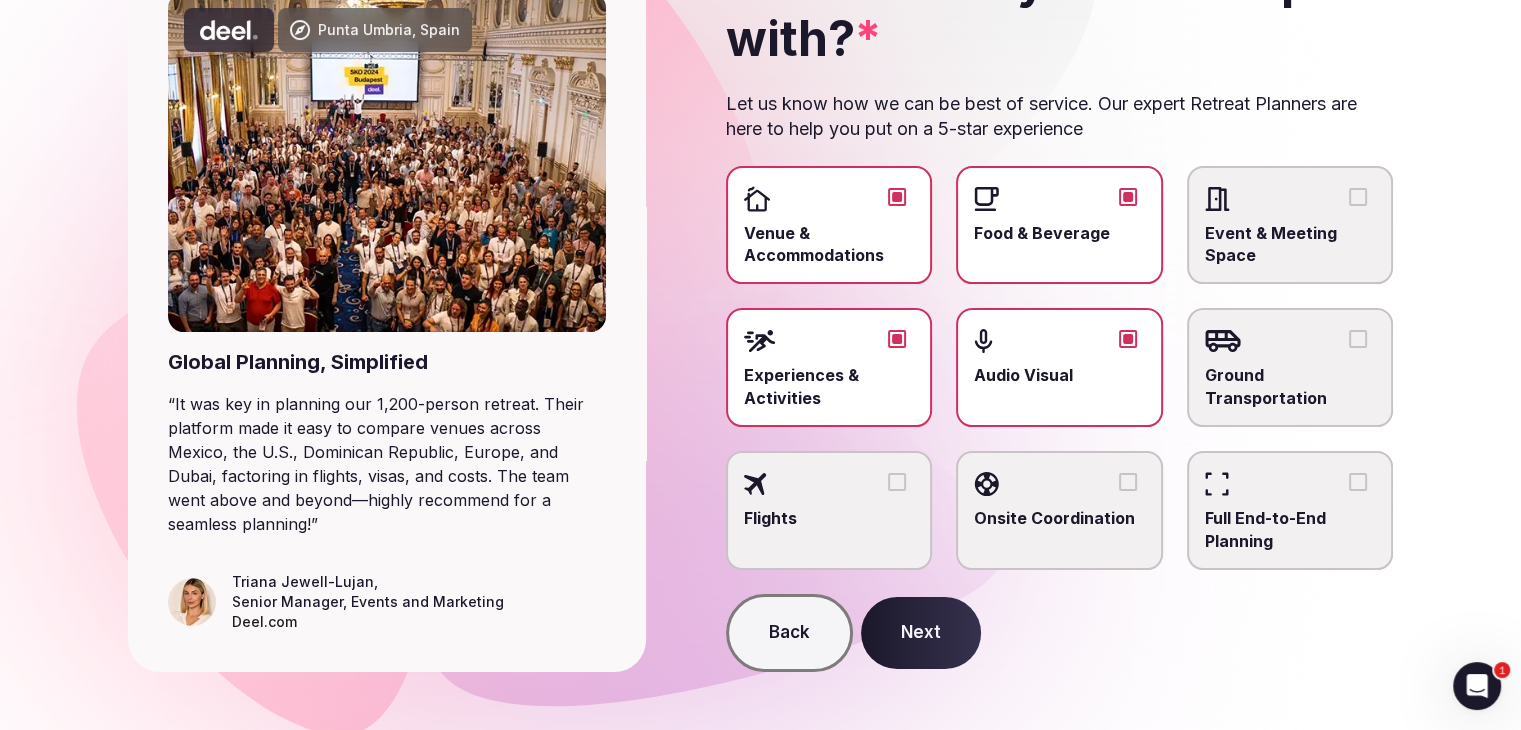 click on "Event & Meeting Space" at bounding box center (1290, 244) 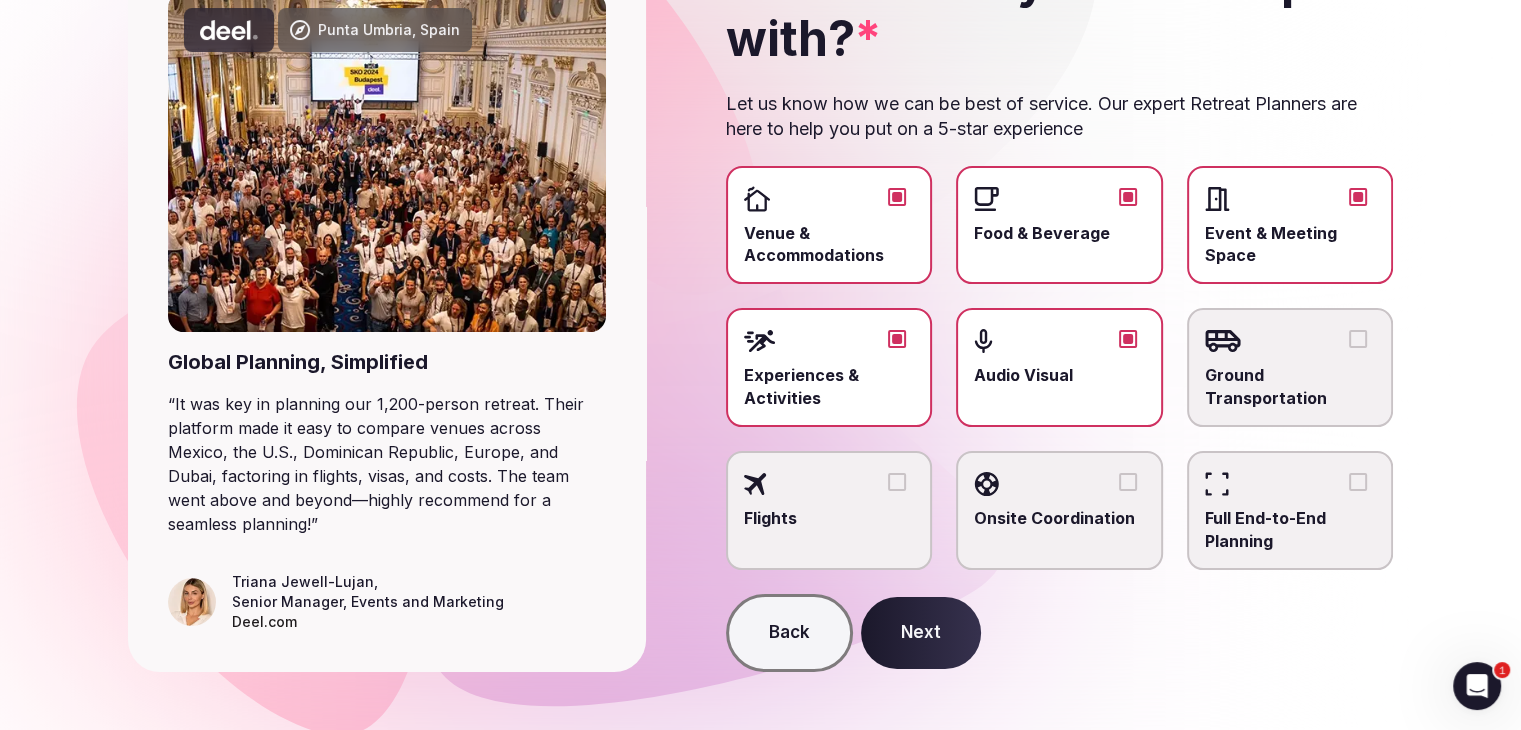 click on "Ground Transportation" at bounding box center (1290, 386) 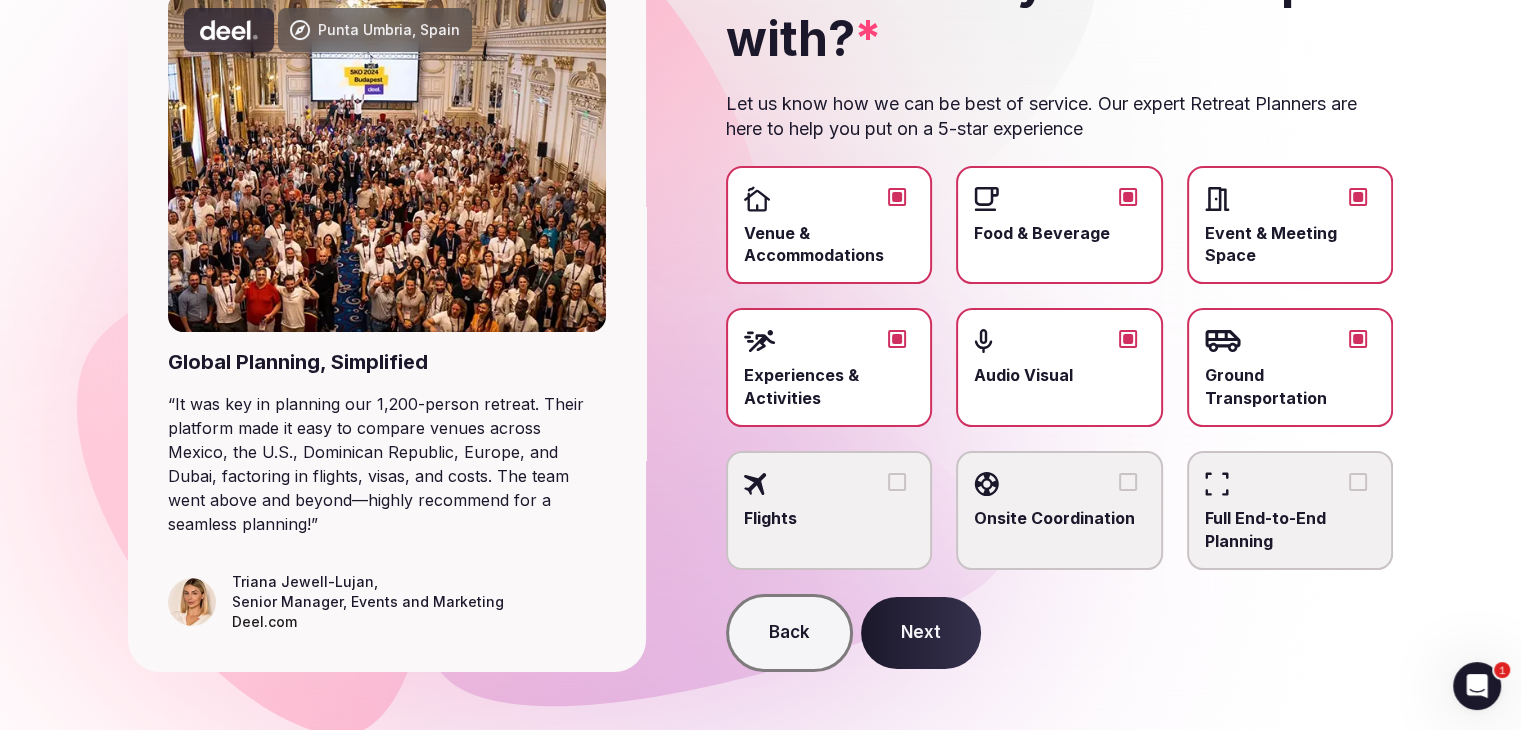 click on "Flights" at bounding box center (829, 518) 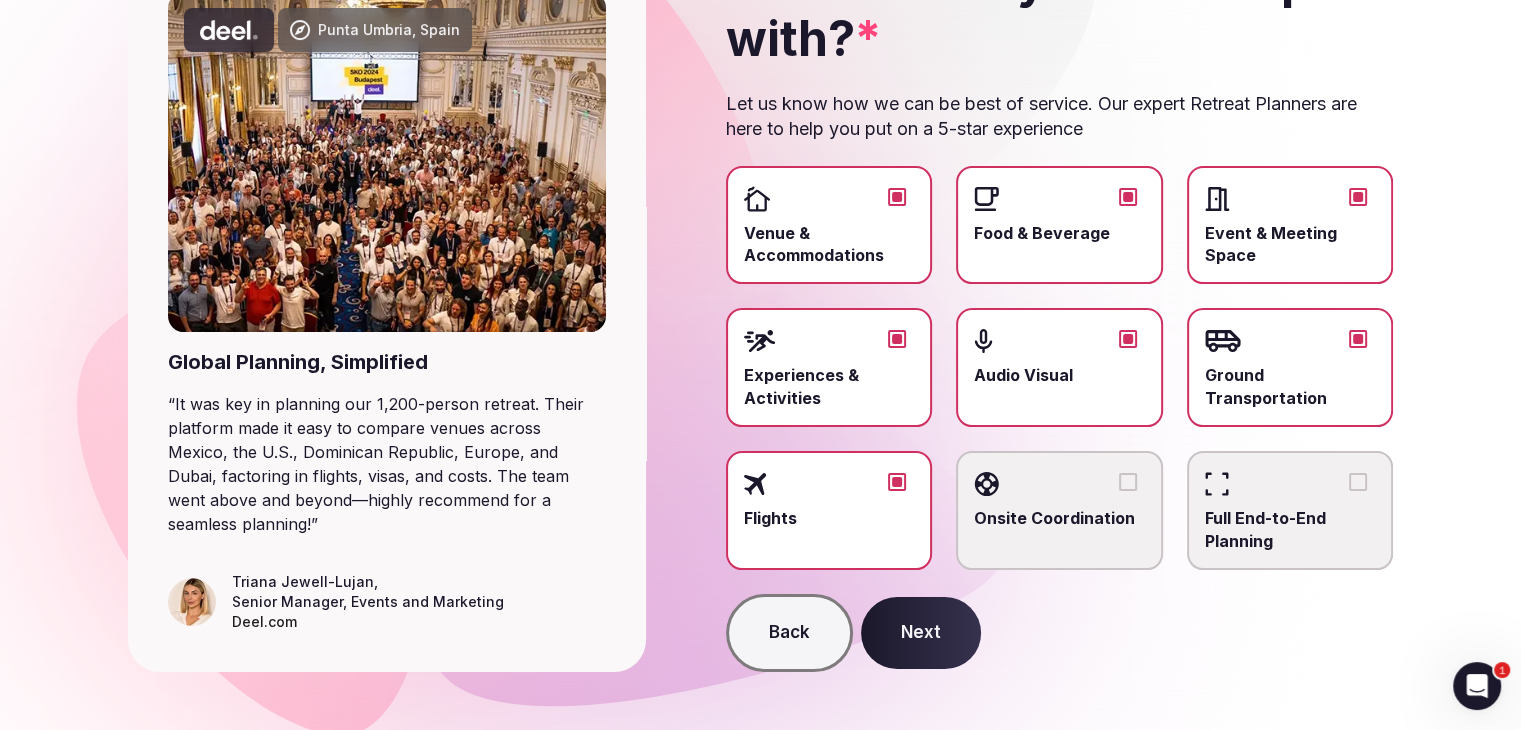 click on "Onsite Coordination" at bounding box center [1059, 518] 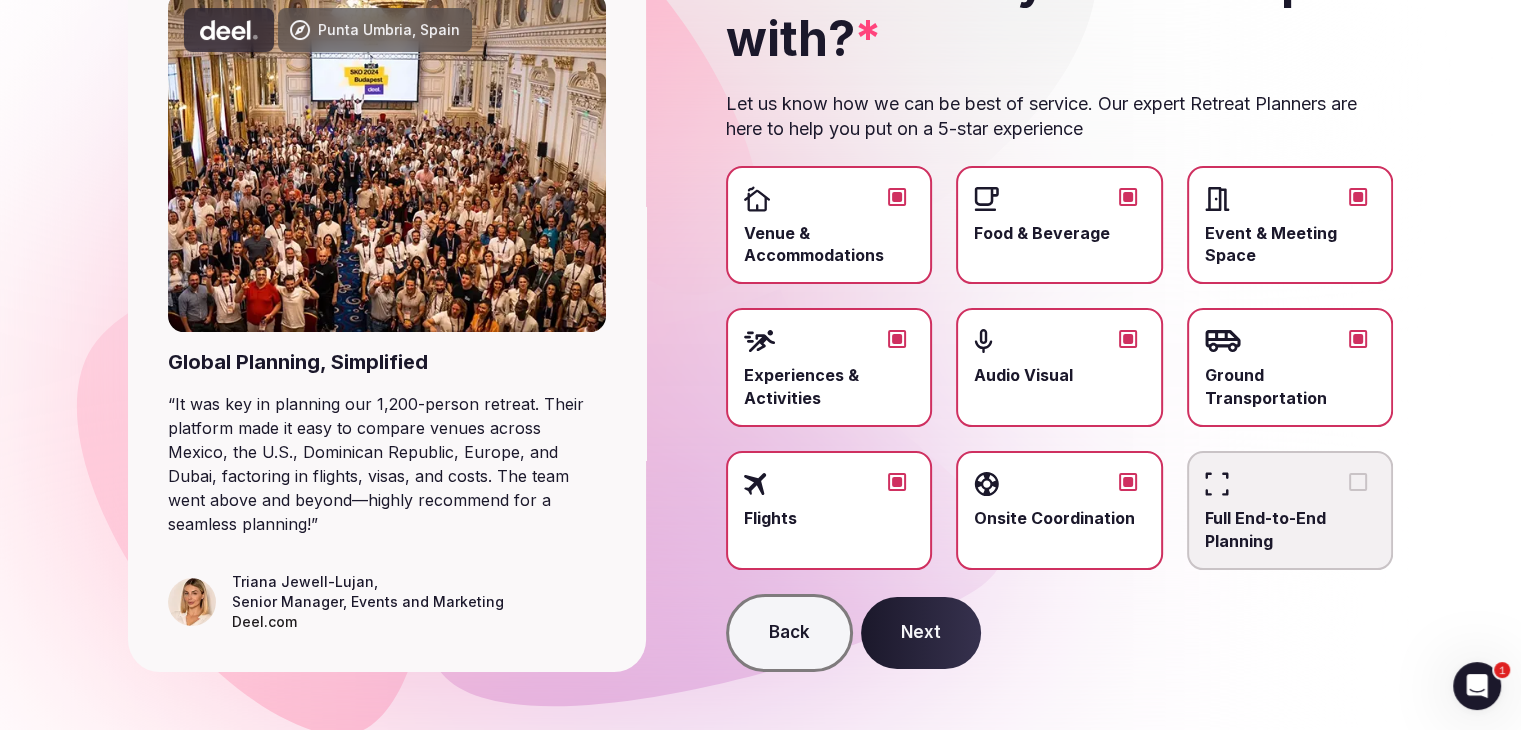 click on "Full End-to-End Planning" at bounding box center [1290, 529] 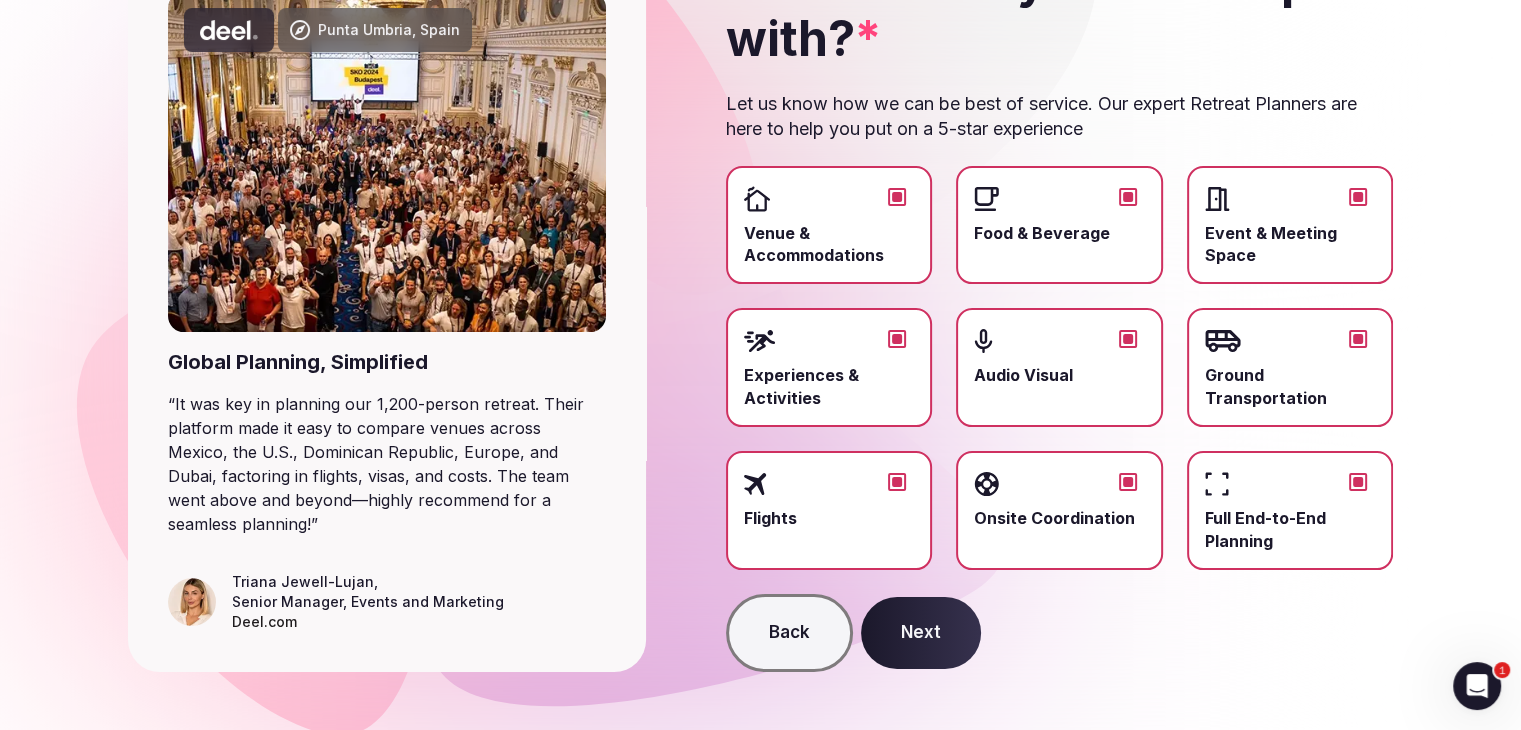 click on "Next" at bounding box center [921, 633] 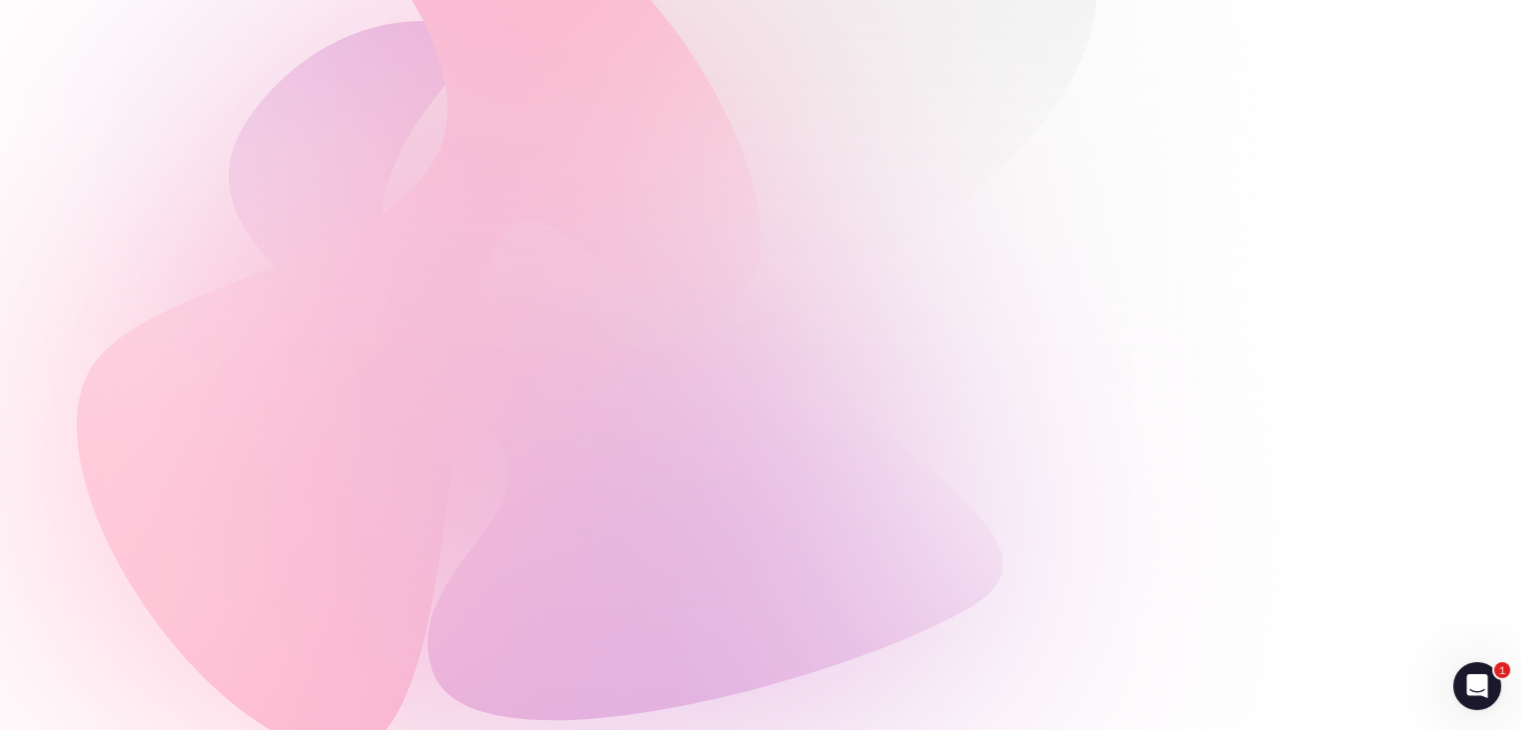 scroll, scrollTop: 0, scrollLeft: 0, axis: both 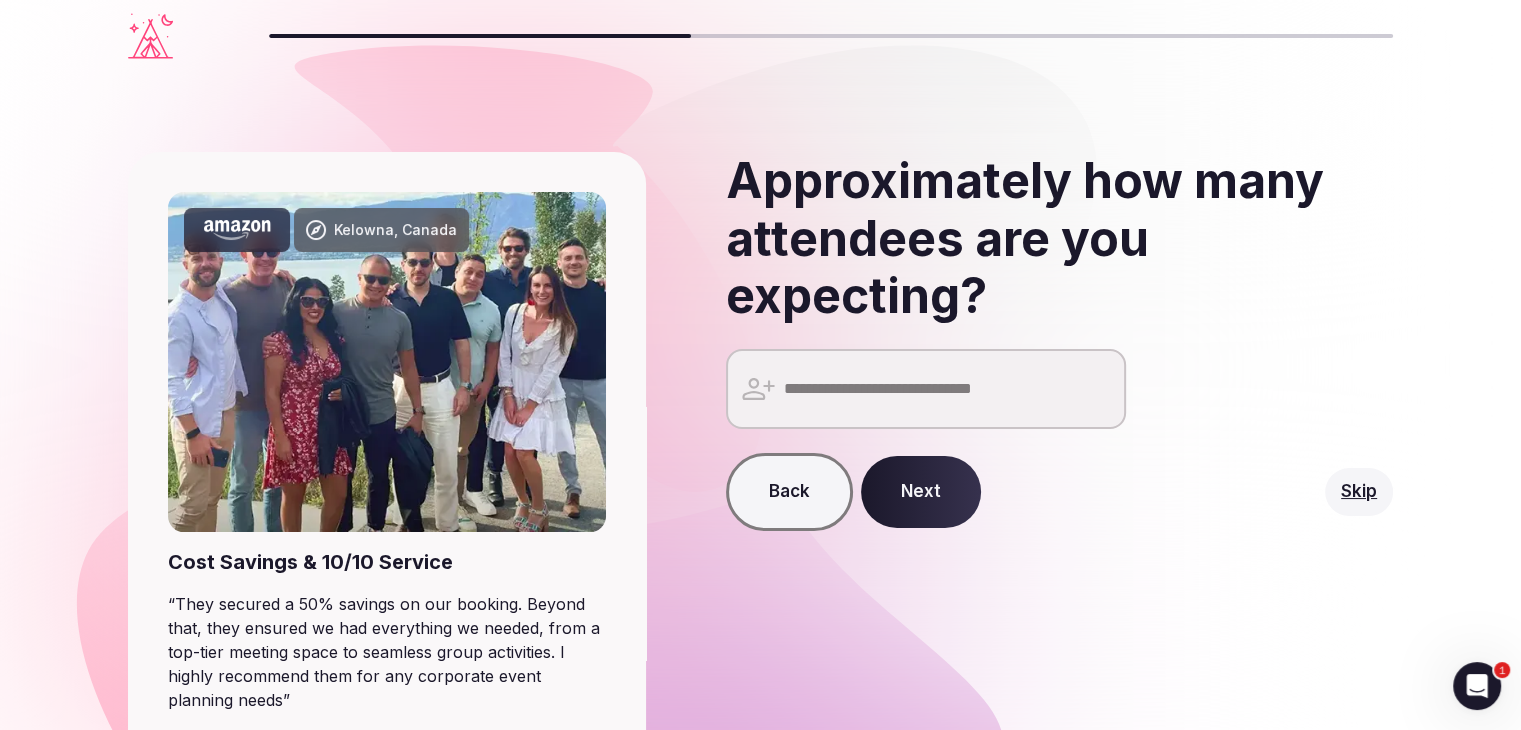 click at bounding box center (926, 389) 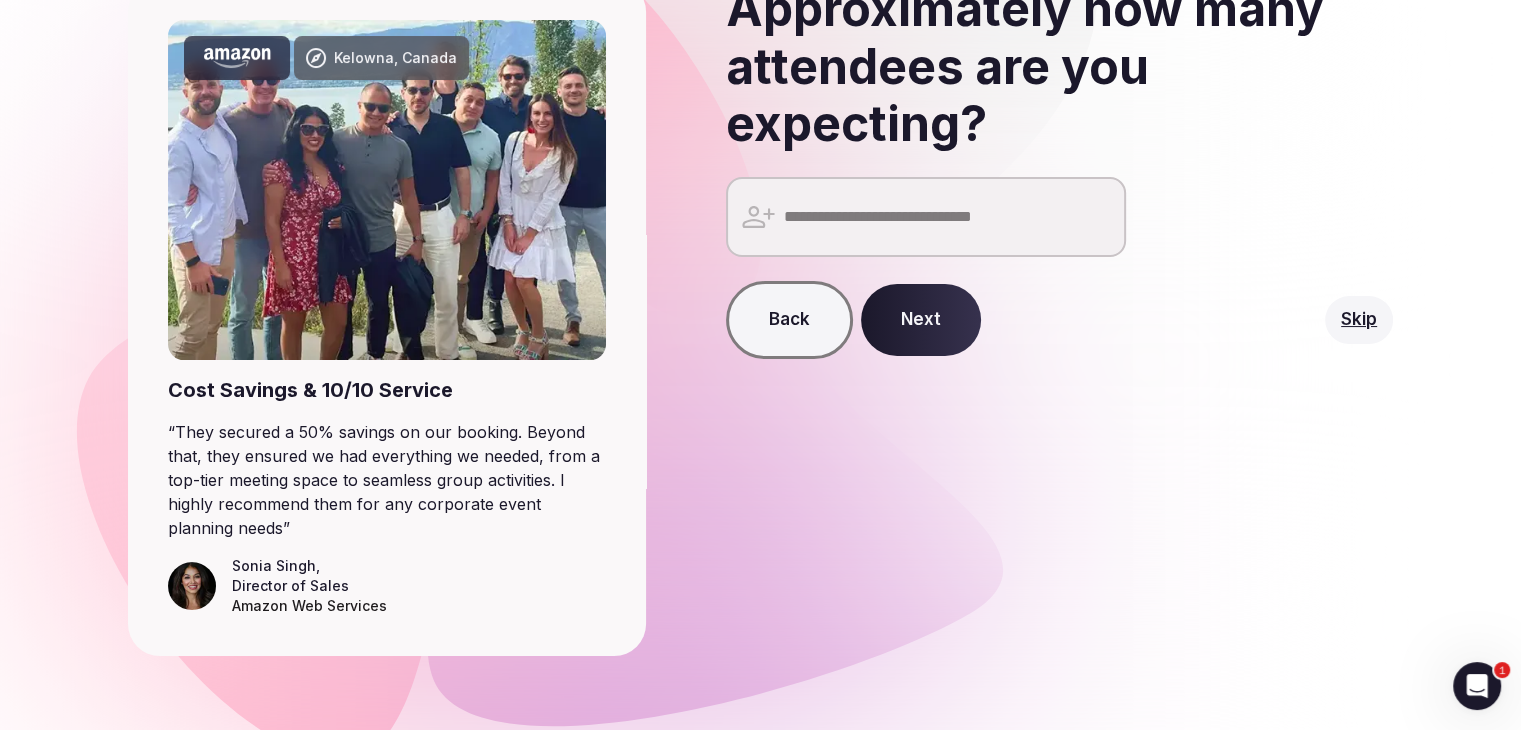 scroll, scrollTop: 178, scrollLeft: 0, axis: vertical 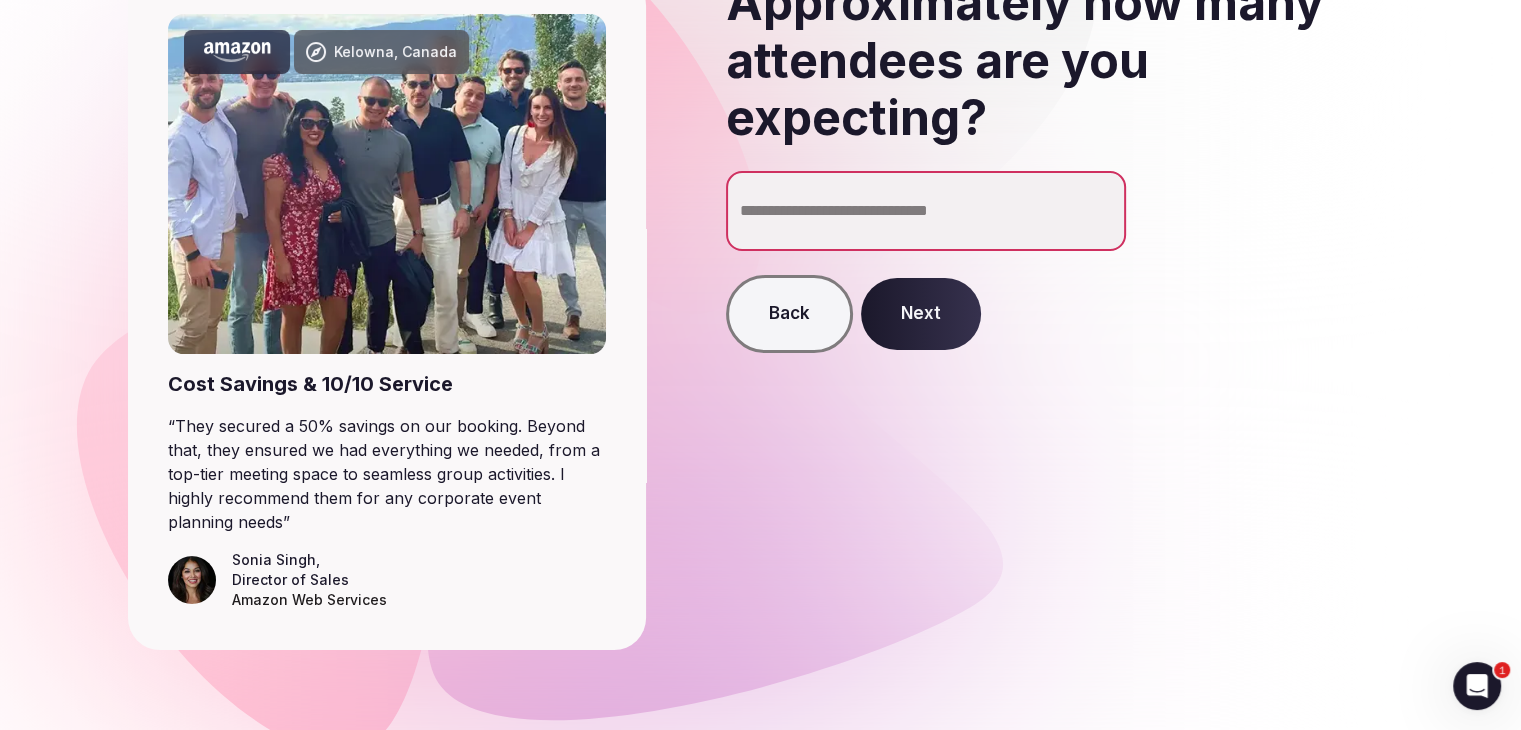 type on "**" 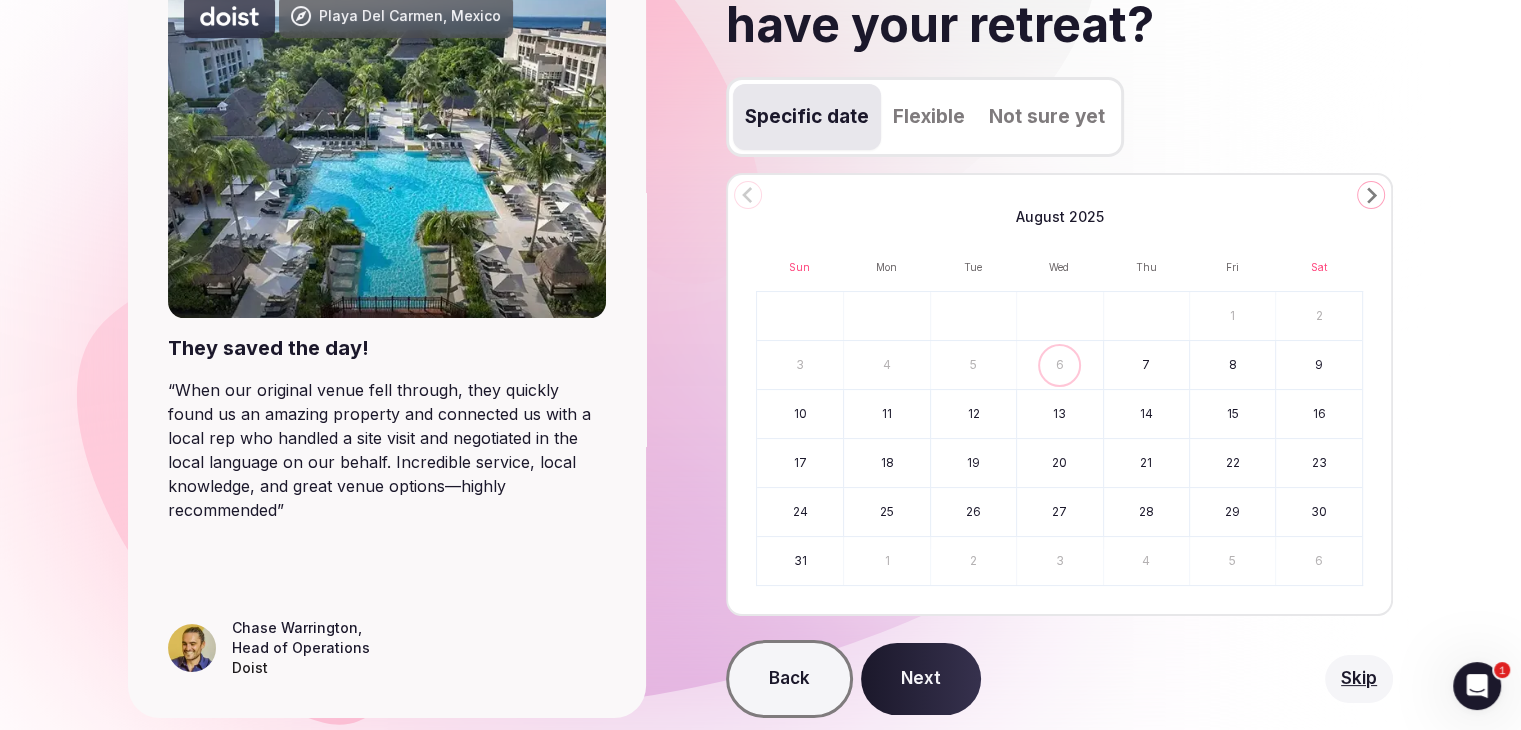 scroll, scrollTop: 179, scrollLeft: 0, axis: vertical 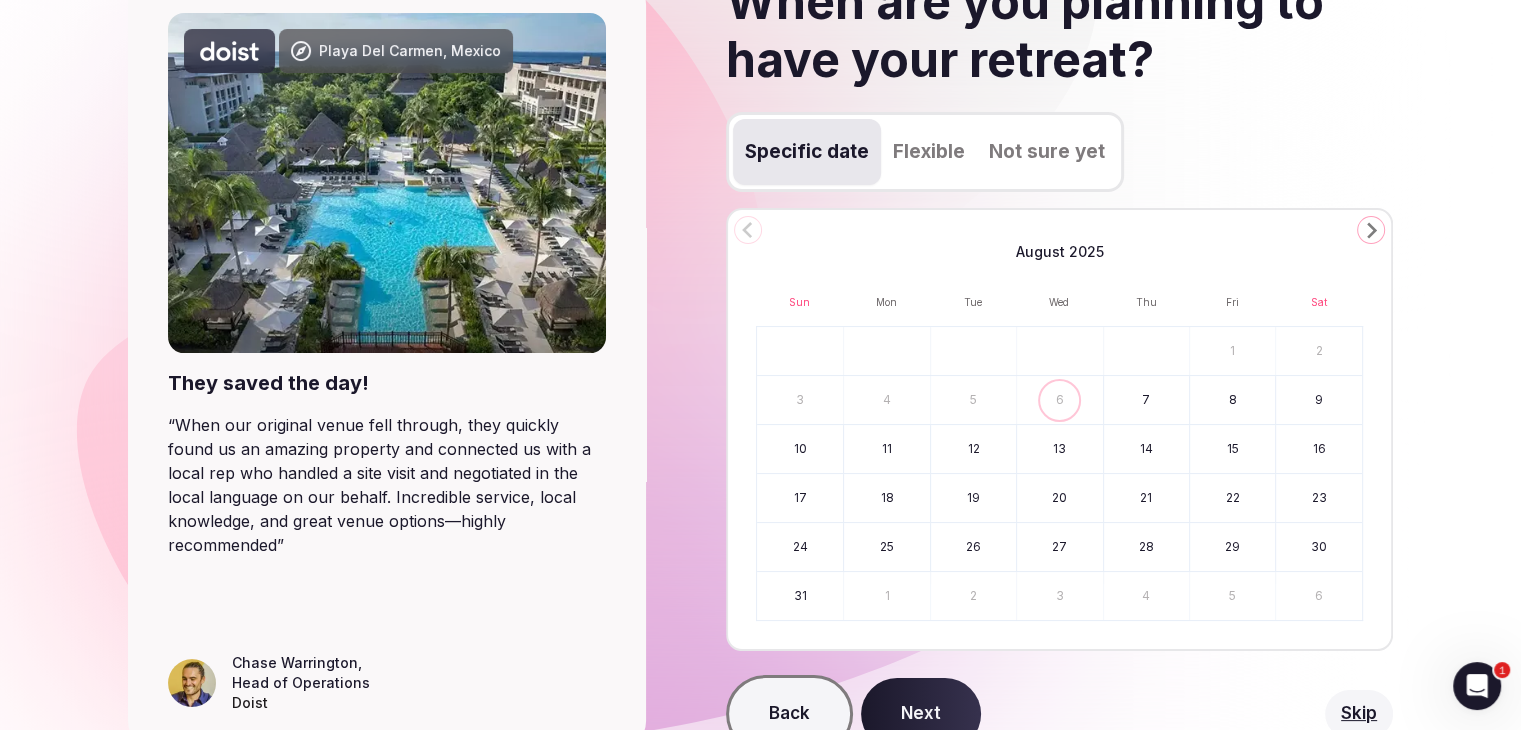 click on "Flexible" at bounding box center (929, 152) 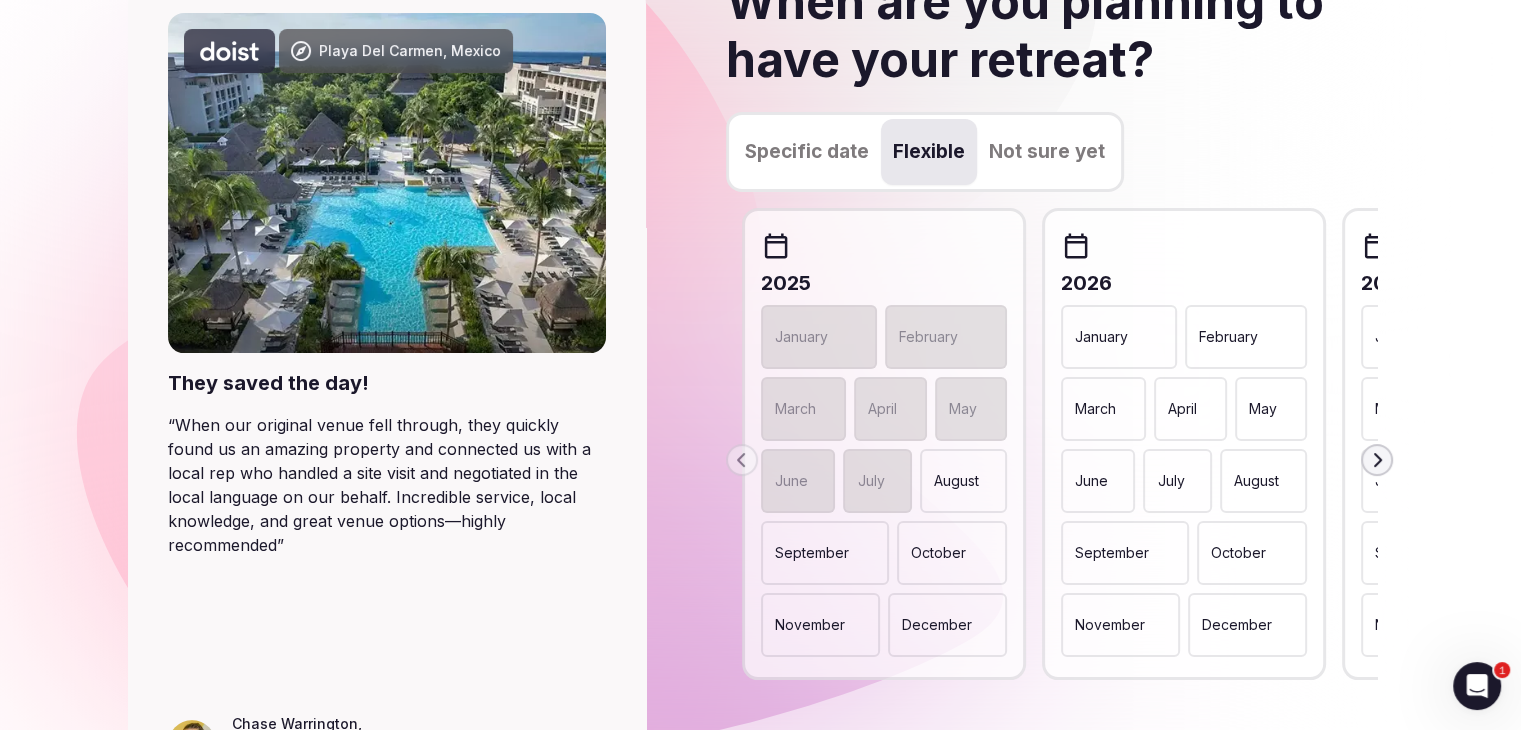 click on "July" at bounding box center (1170, 481) 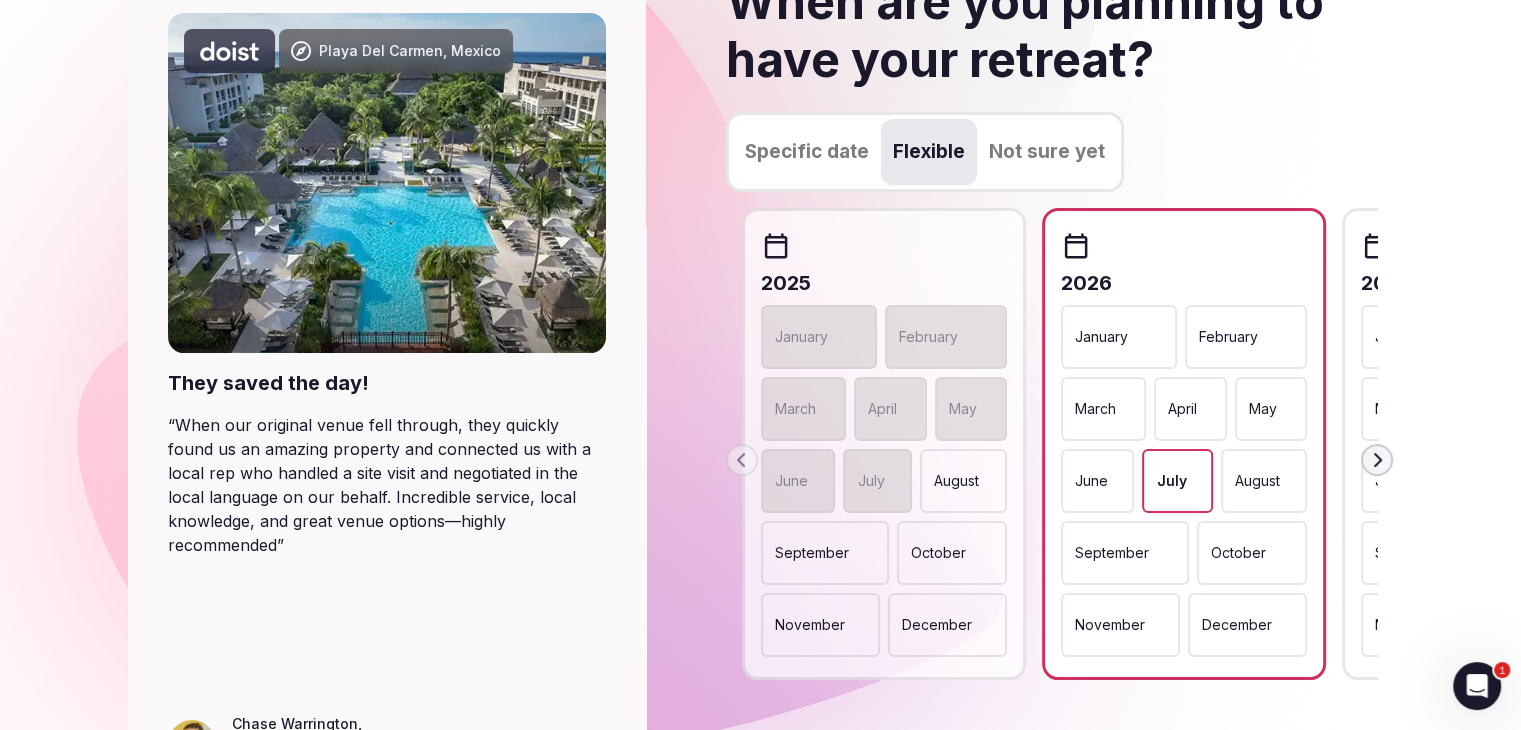click on "August" at bounding box center [1257, 481] 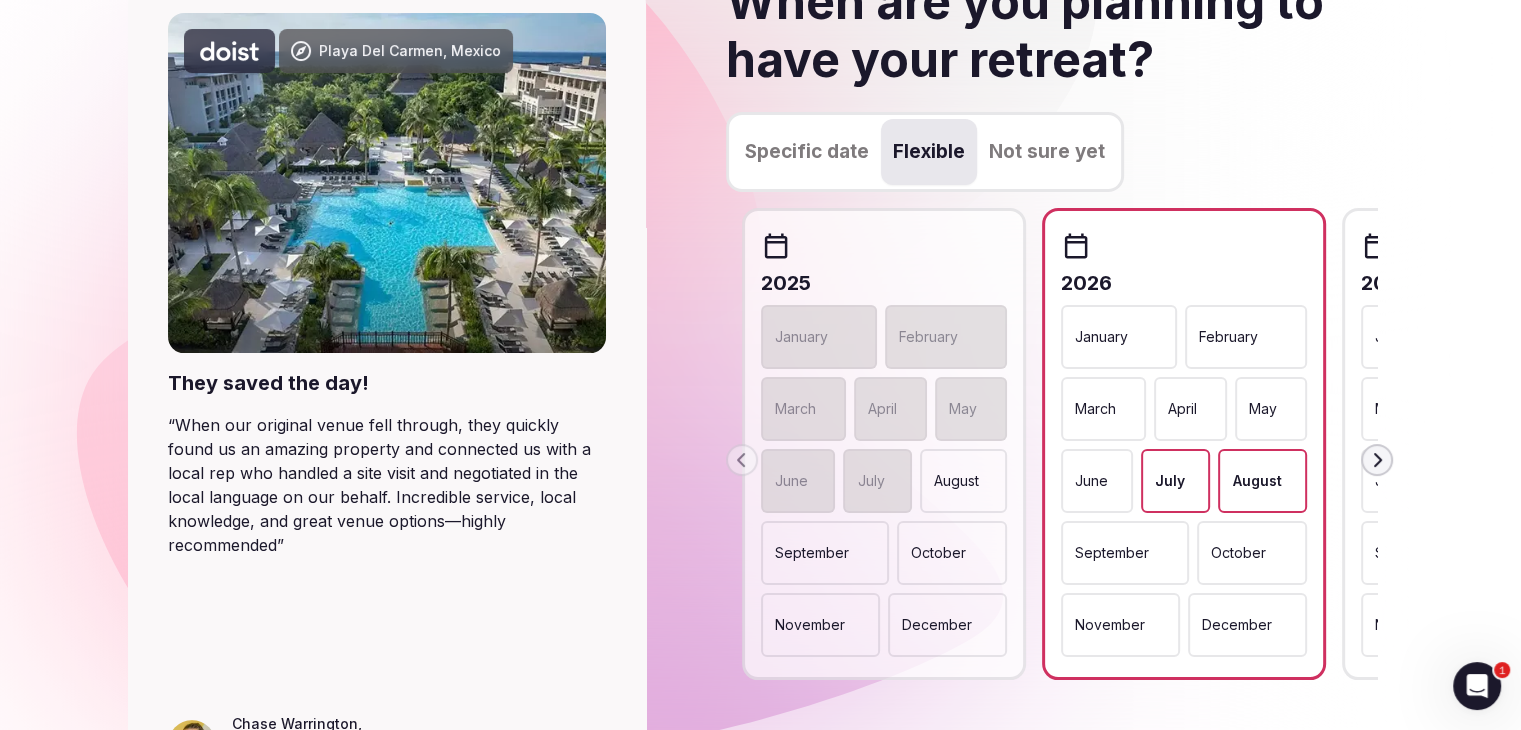 click on "February" at bounding box center [1246, 337] 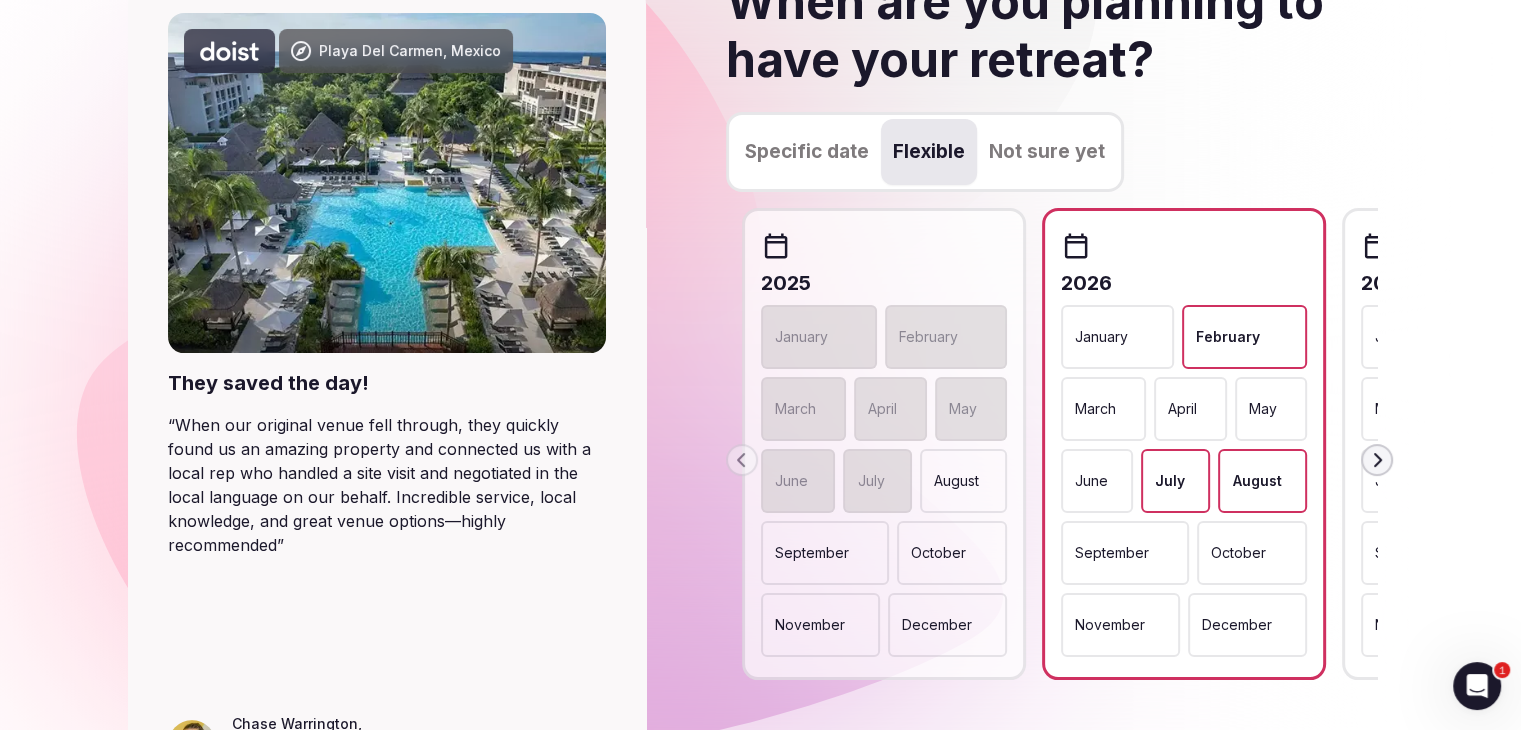 click on "March" at bounding box center (1095, 409) 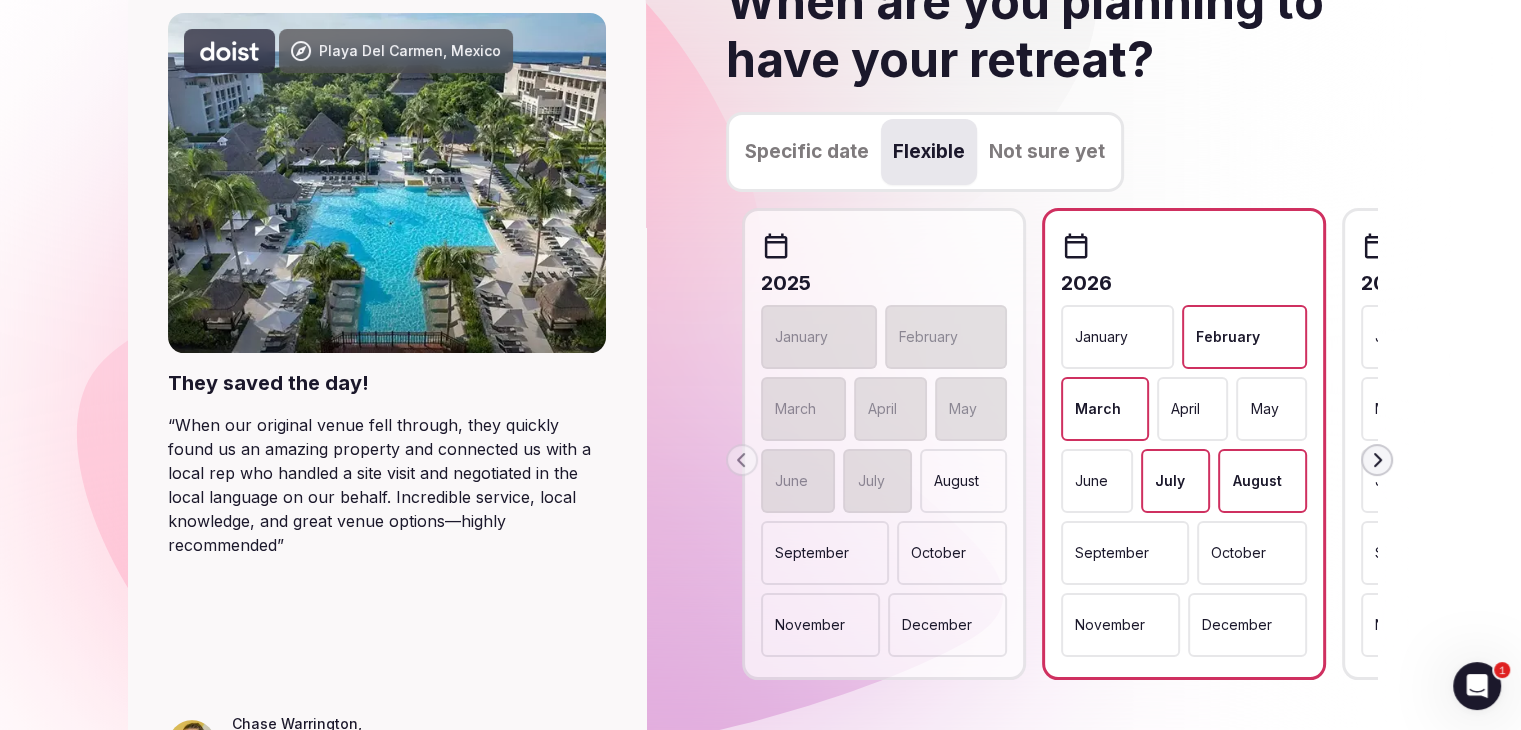 scroll, scrollTop: 340, scrollLeft: 0, axis: vertical 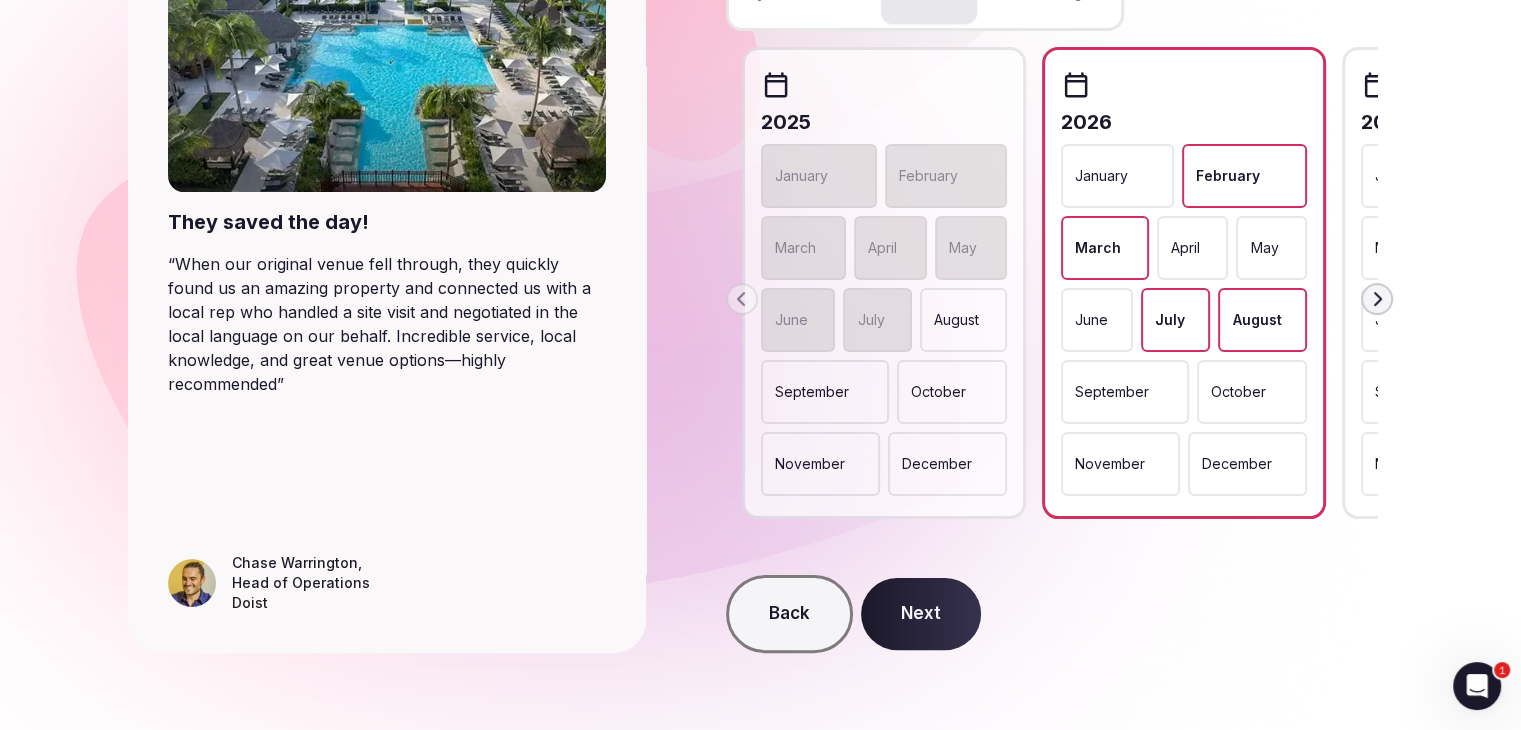 click on "Next" at bounding box center [921, 614] 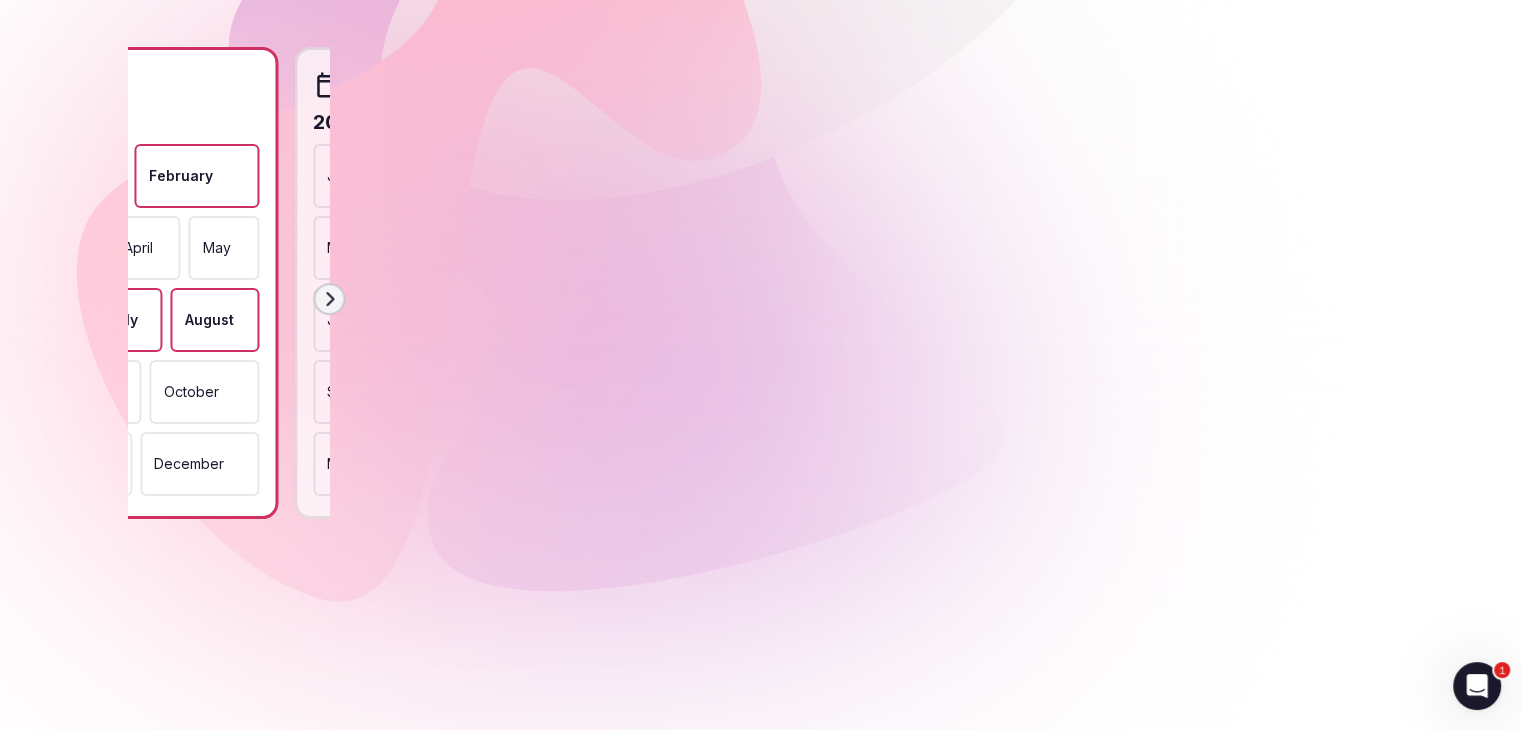 scroll, scrollTop: 0, scrollLeft: 0, axis: both 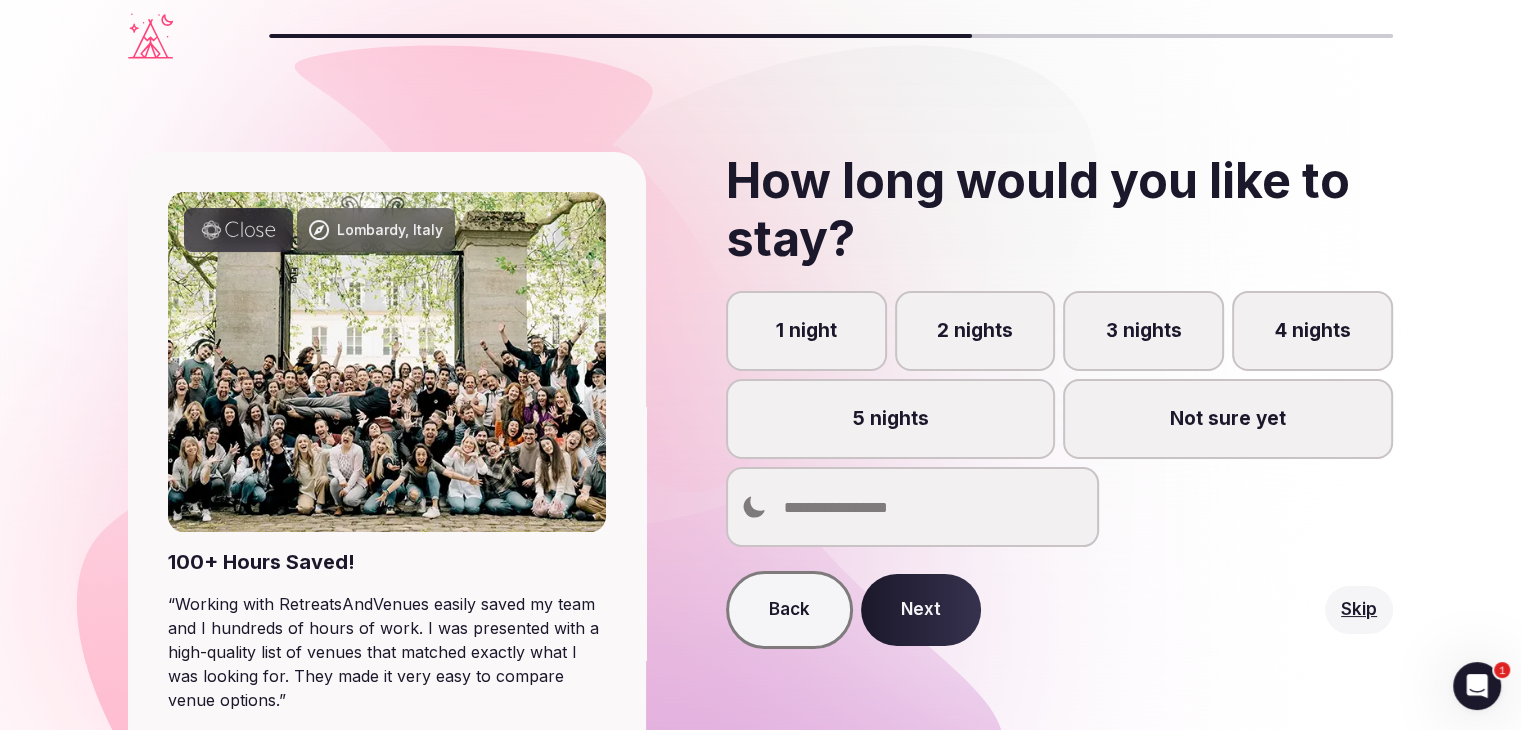 click on "3 nights" at bounding box center (1143, 331) 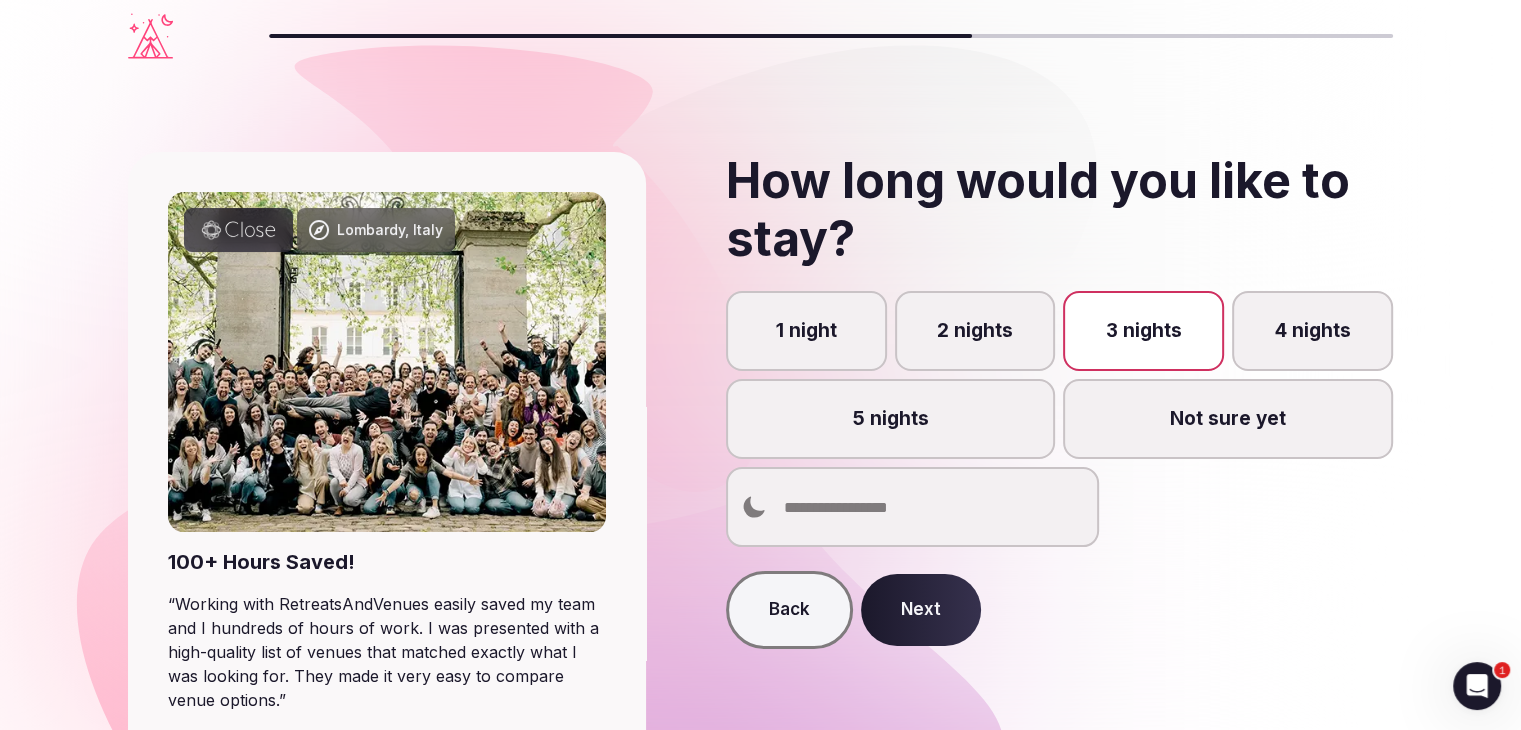 scroll, scrollTop: 10, scrollLeft: 0, axis: vertical 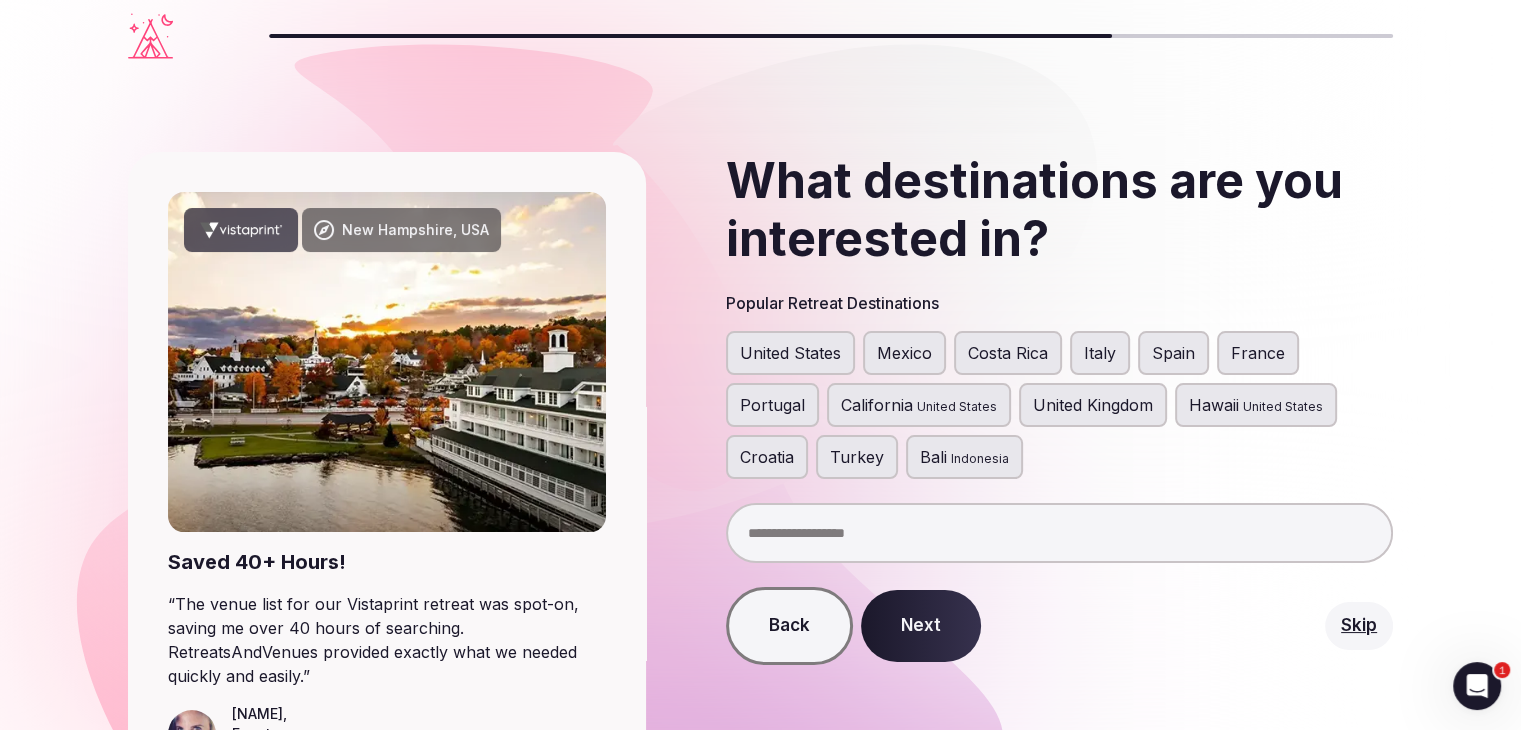 click on "United States" at bounding box center (790, 353) 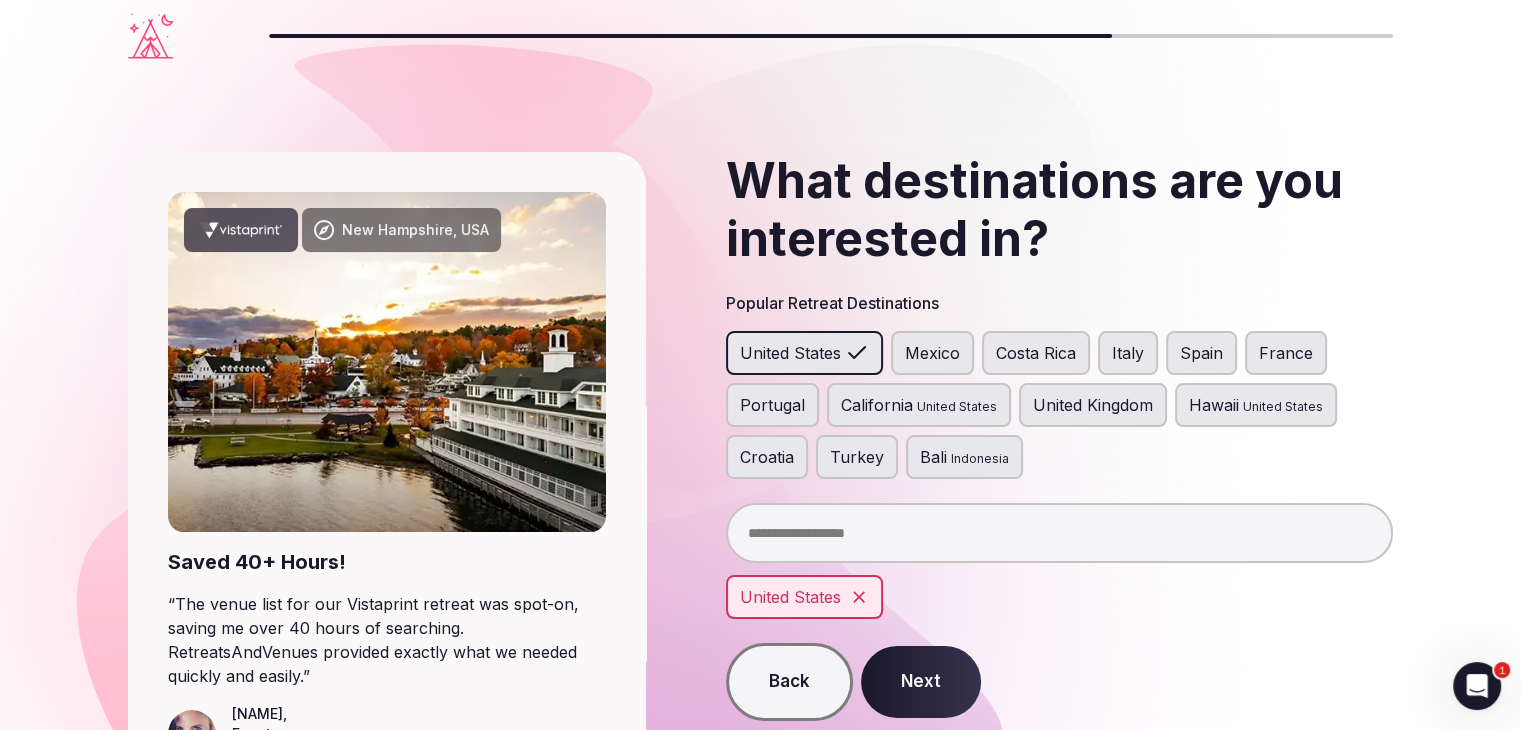 scroll, scrollTop: 100, scrollLeft: 0, axis: vertical 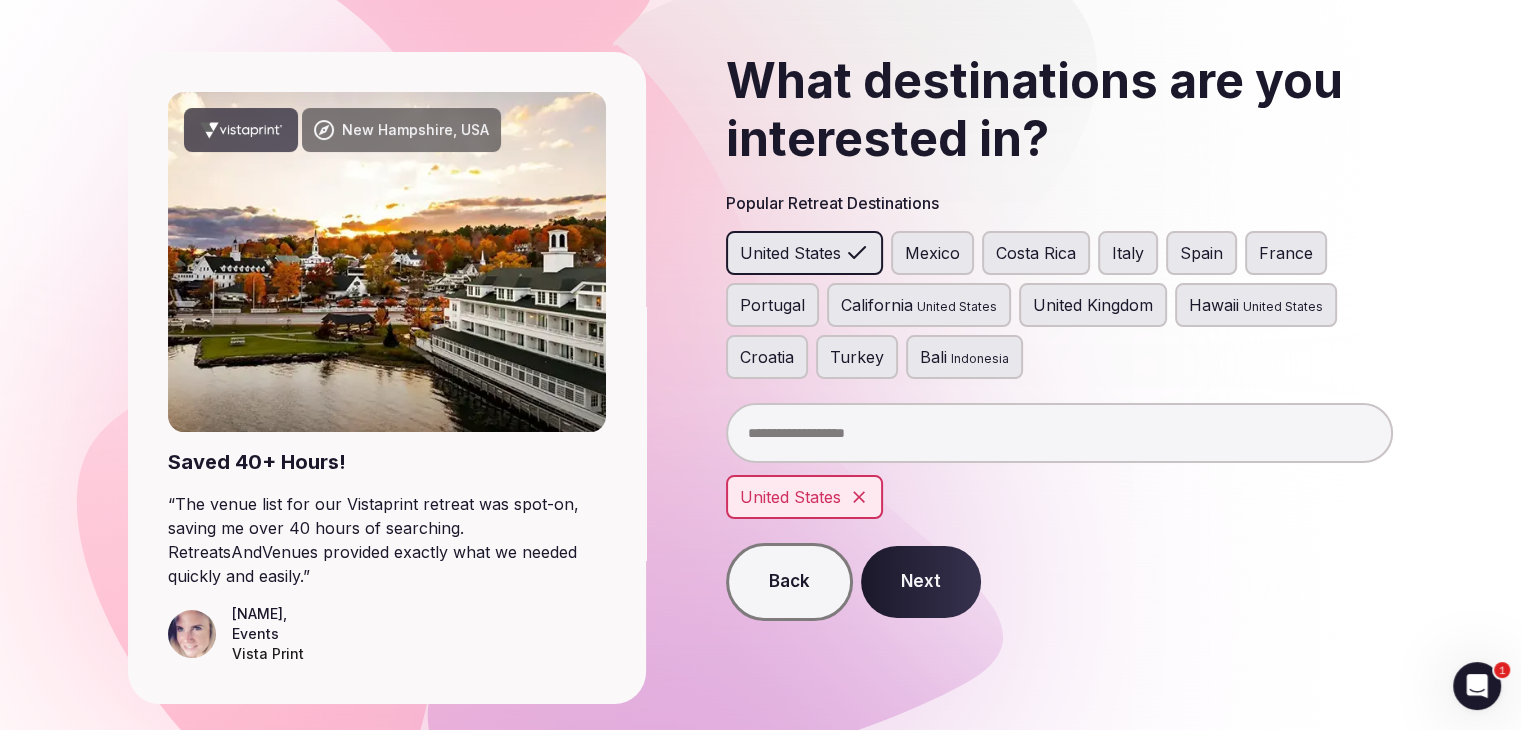 click on "Next" at bounding box center (921, 582) 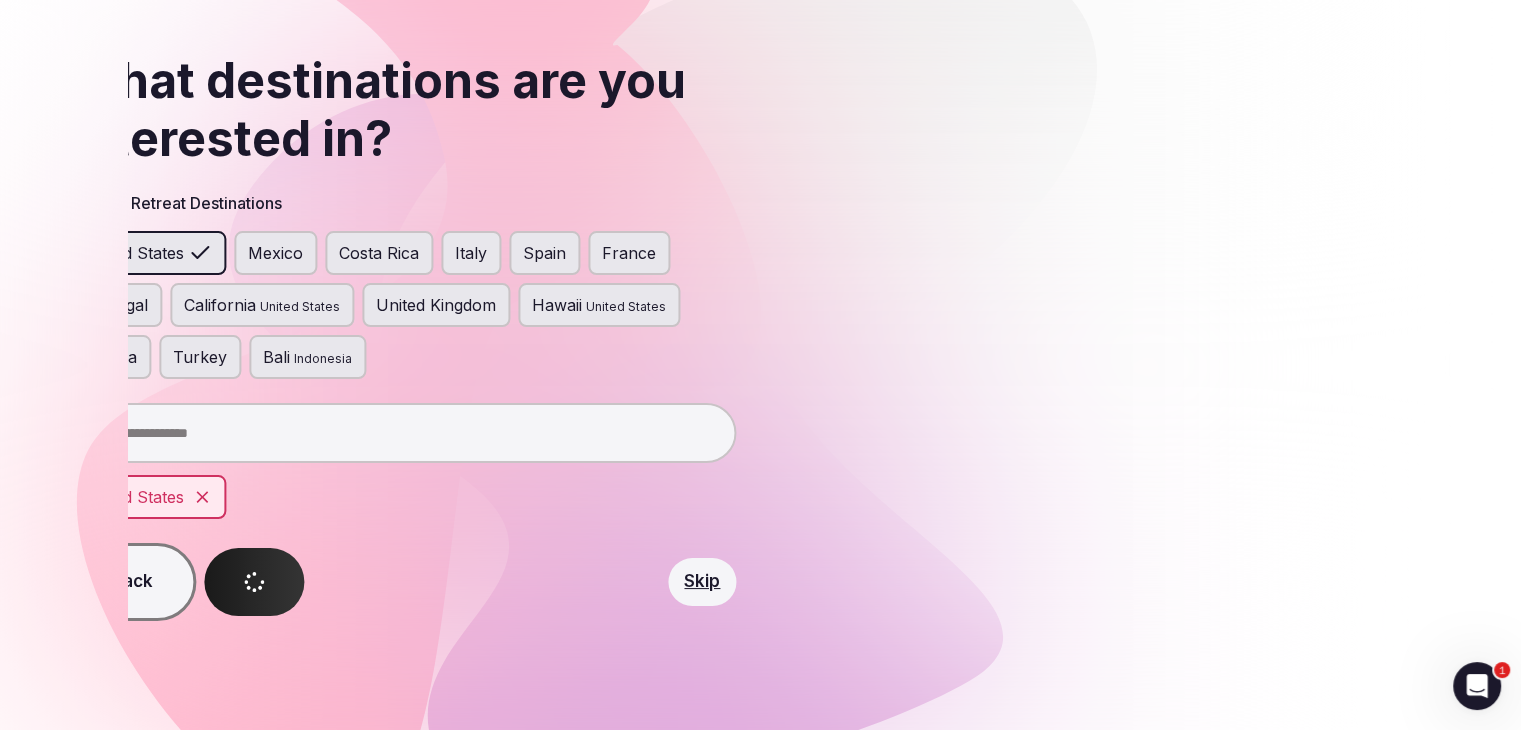 scroll, scrollTop: 0, scrollLeft: 0, axis: both 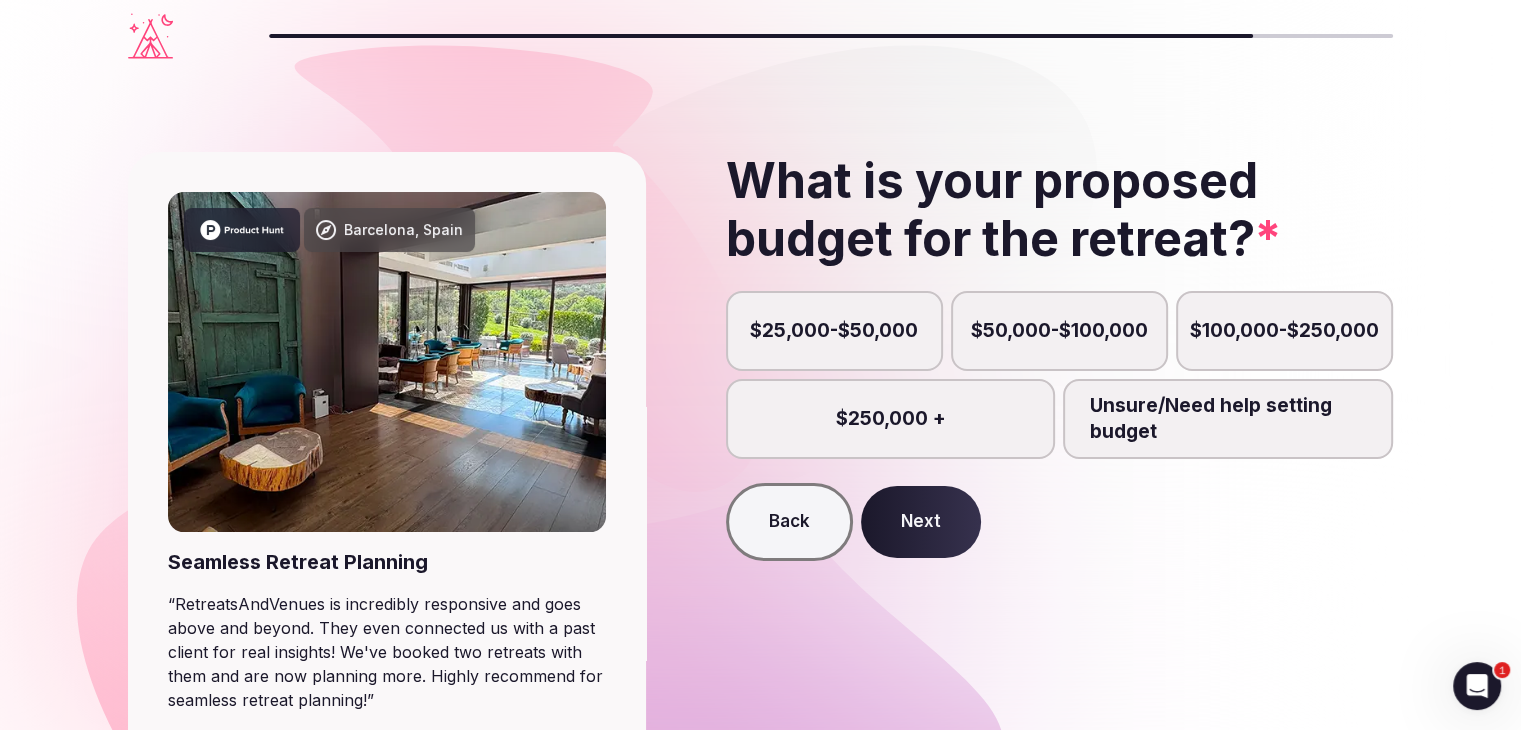 click on "$25,000-$50,000" at bounding box center [834, 331] 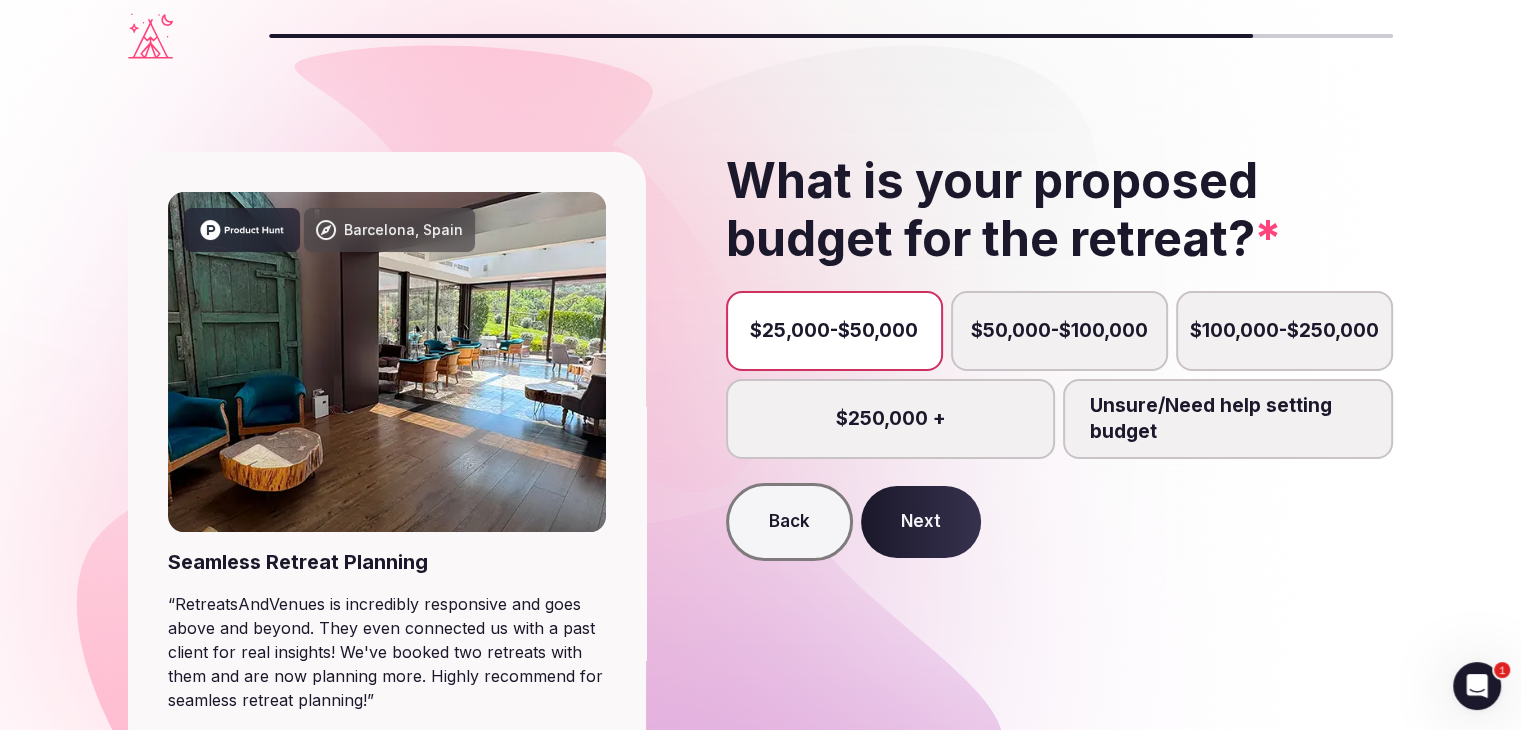 click on "Next" at bounding box center (921, 522) 